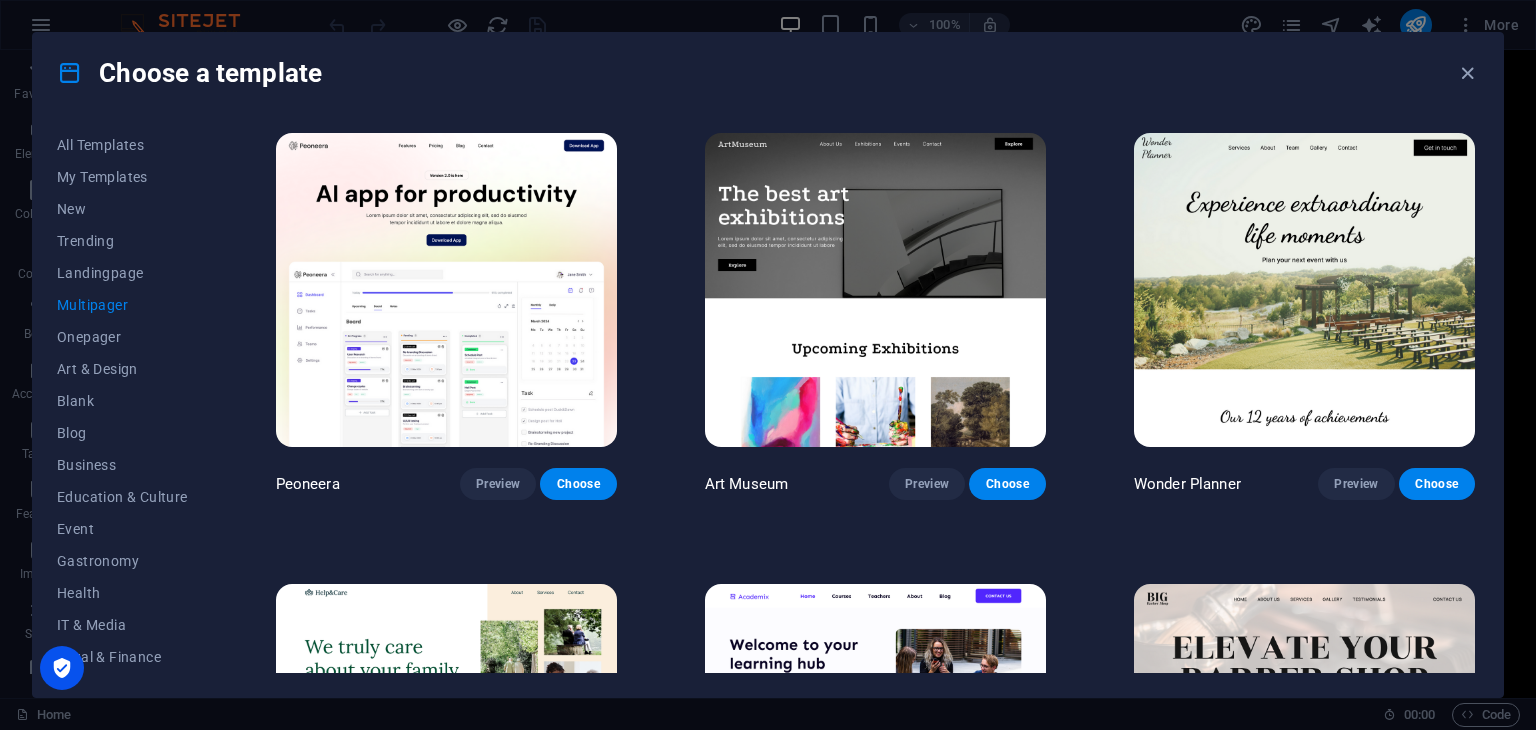 scroll, scrollTop: 5051, scrollLeft: 0, axis: vertical 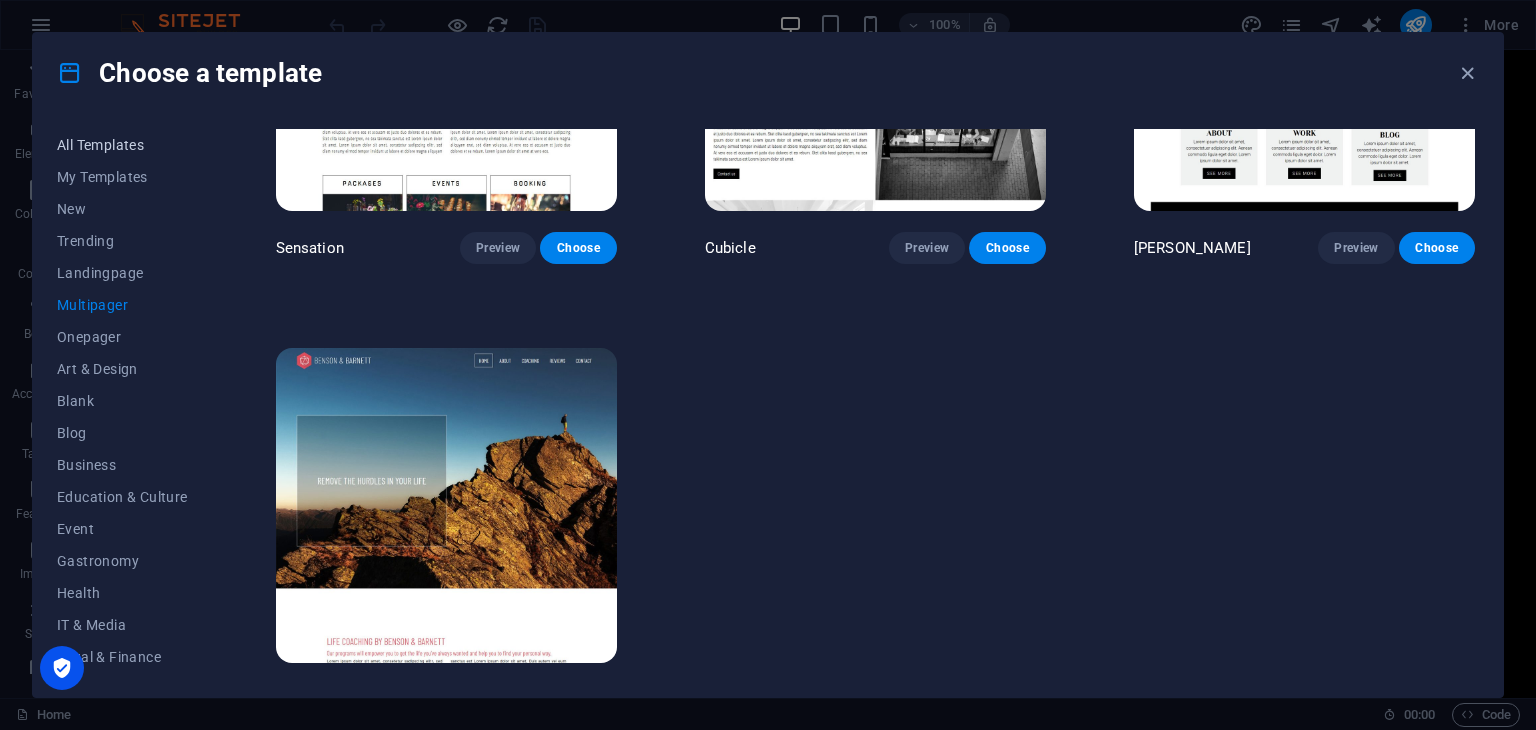 click on "All Templates" at bounding box center (122, 145) 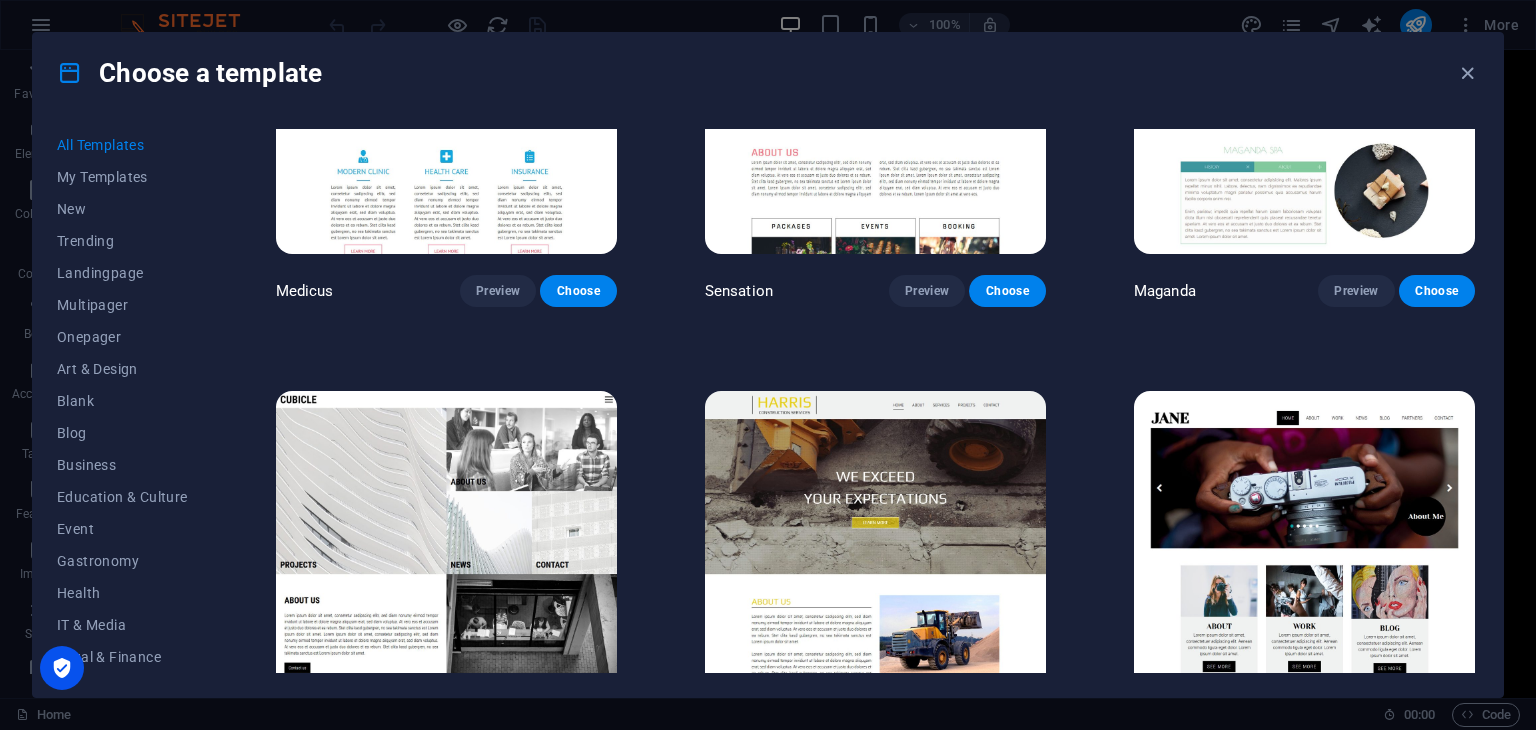 type 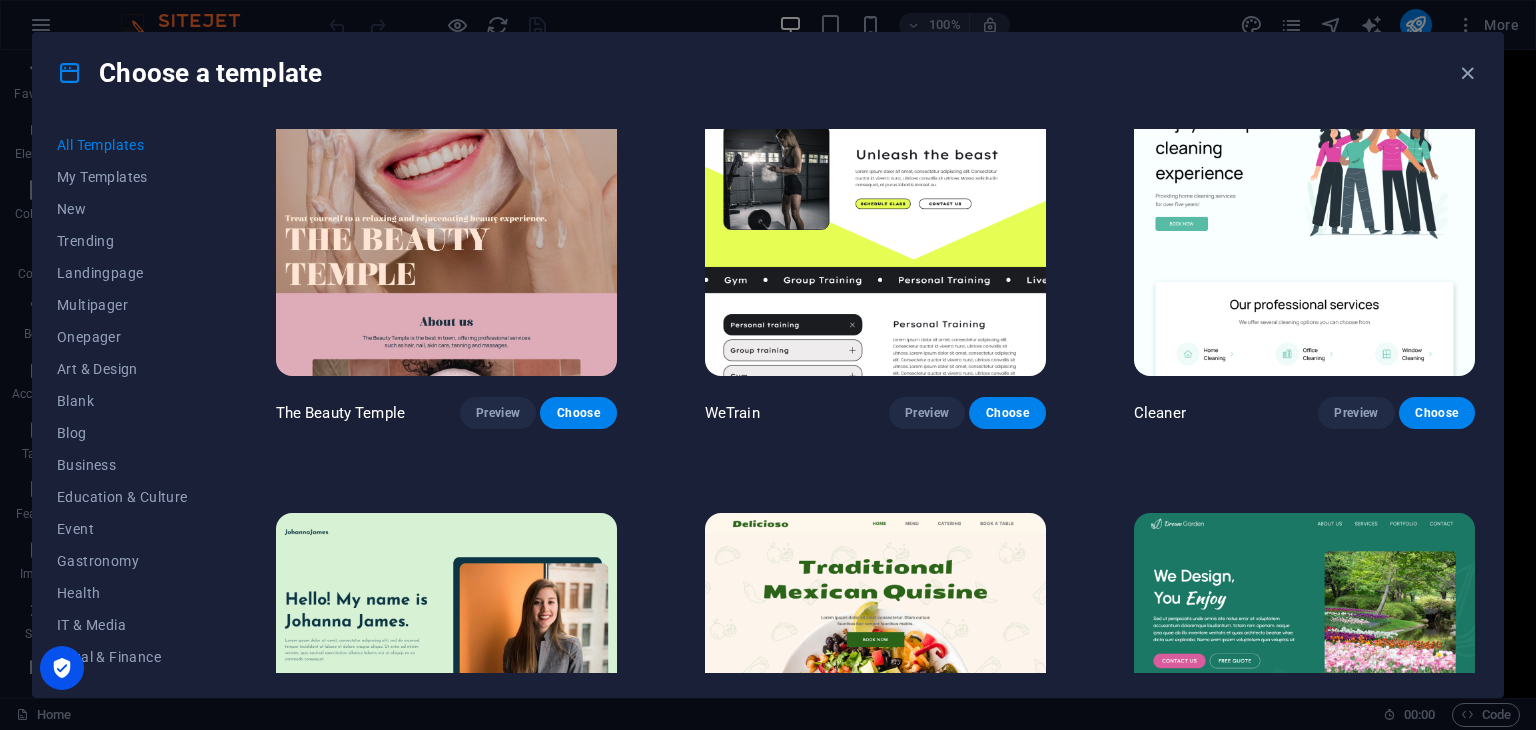 scroll, scrollTop: 9968, scrollLeft: 0, axis: vertical 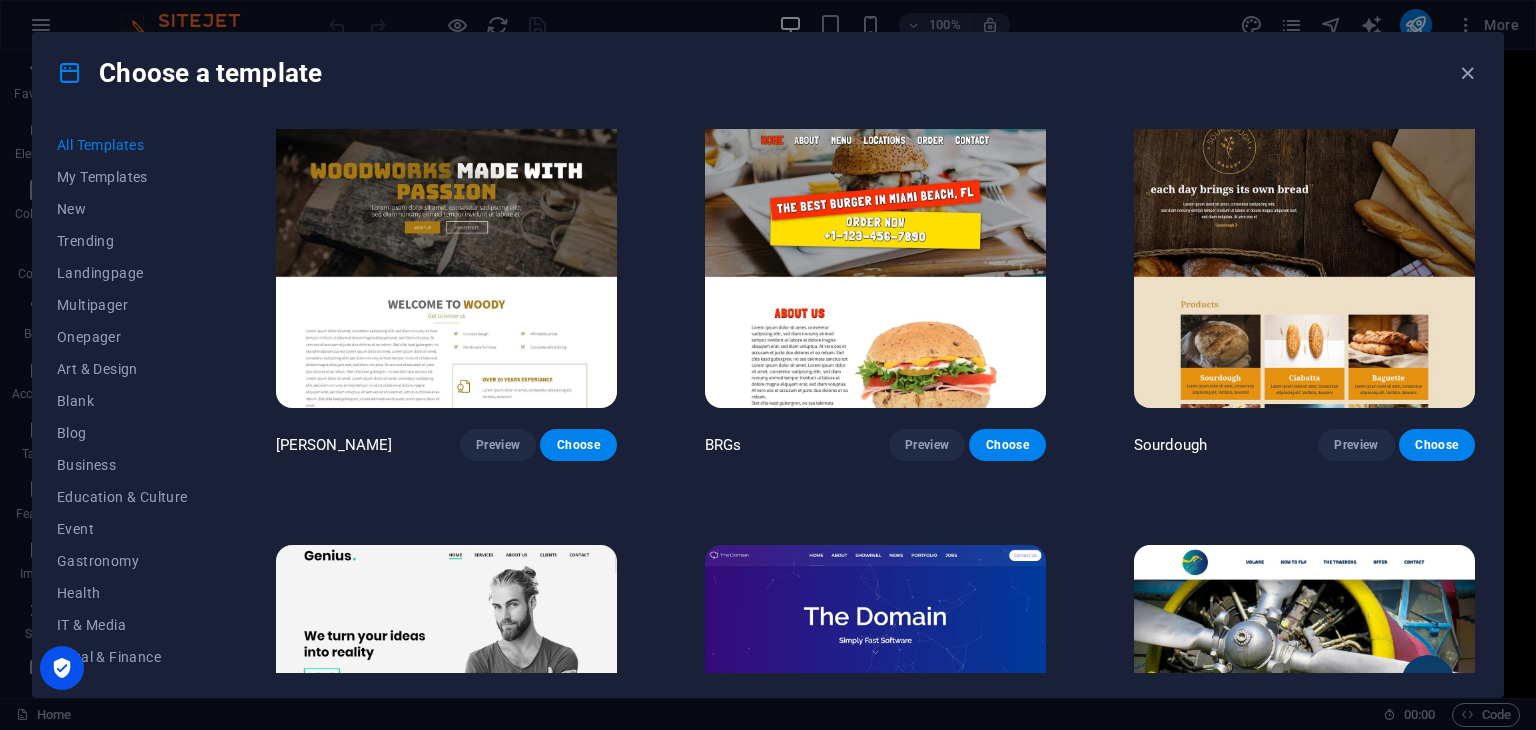 click at bounding box center [446, 251] 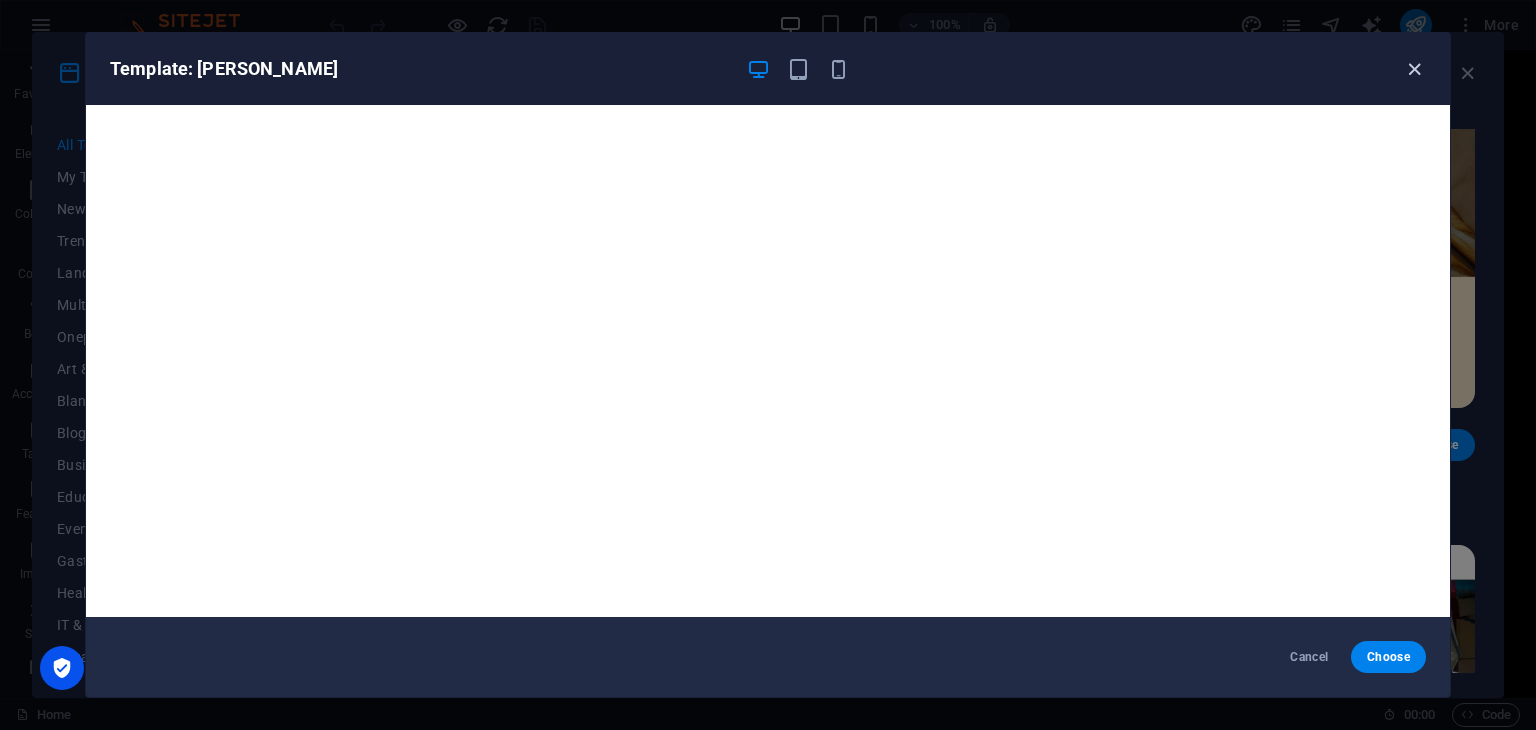 click at bounding box center (1414, 69) 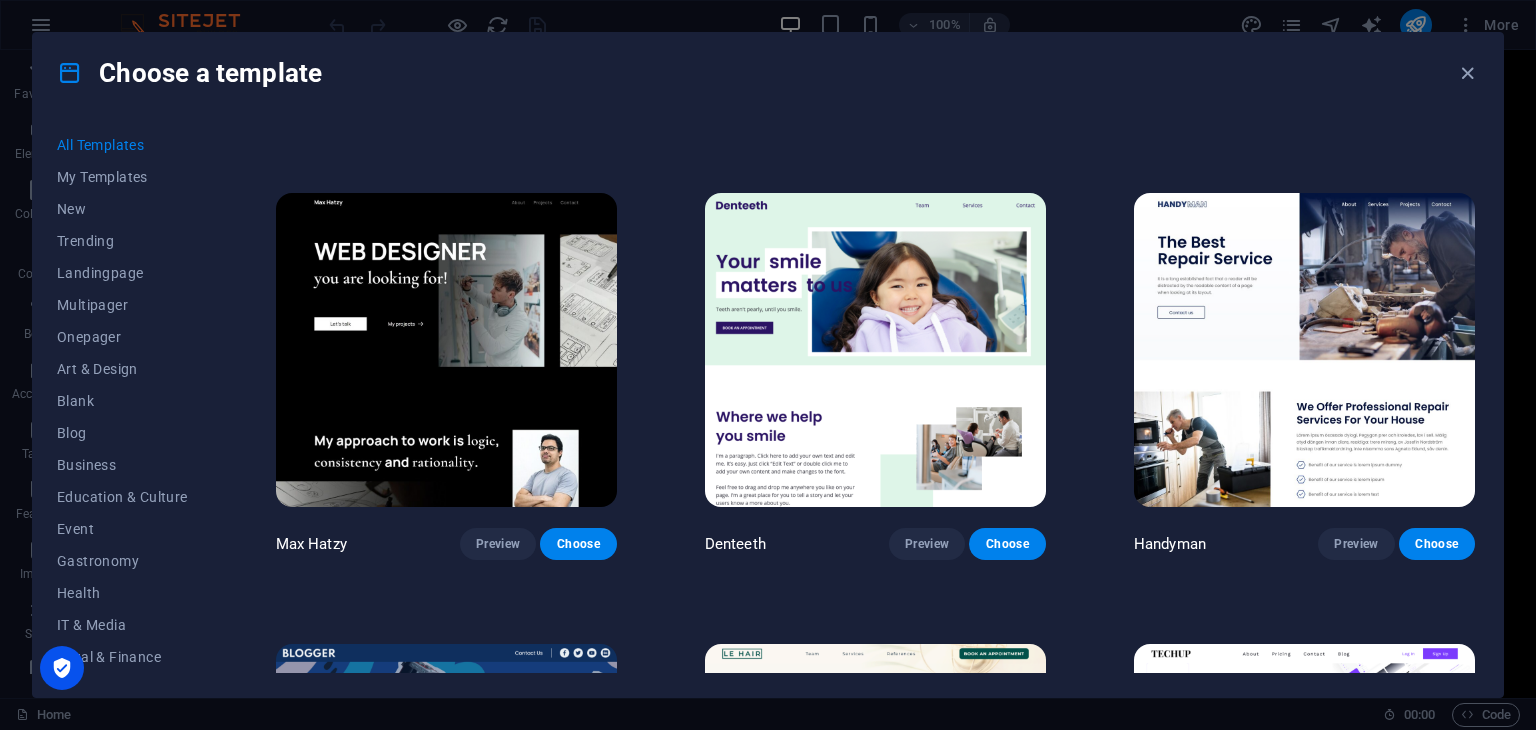 scroll, scrollTop: 5344, scrollLeft: 0, axis: vertical 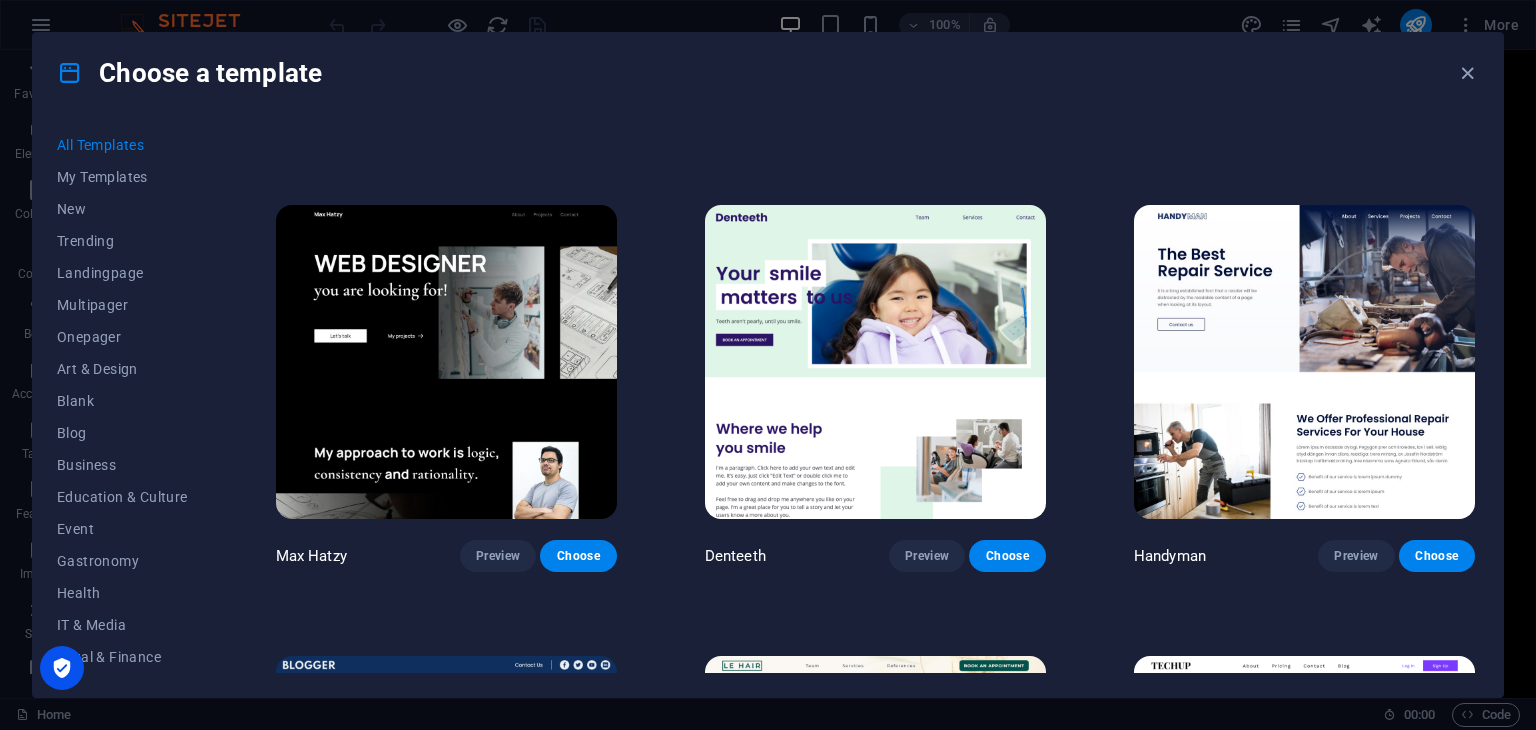 click at bounding box center (446, 362) 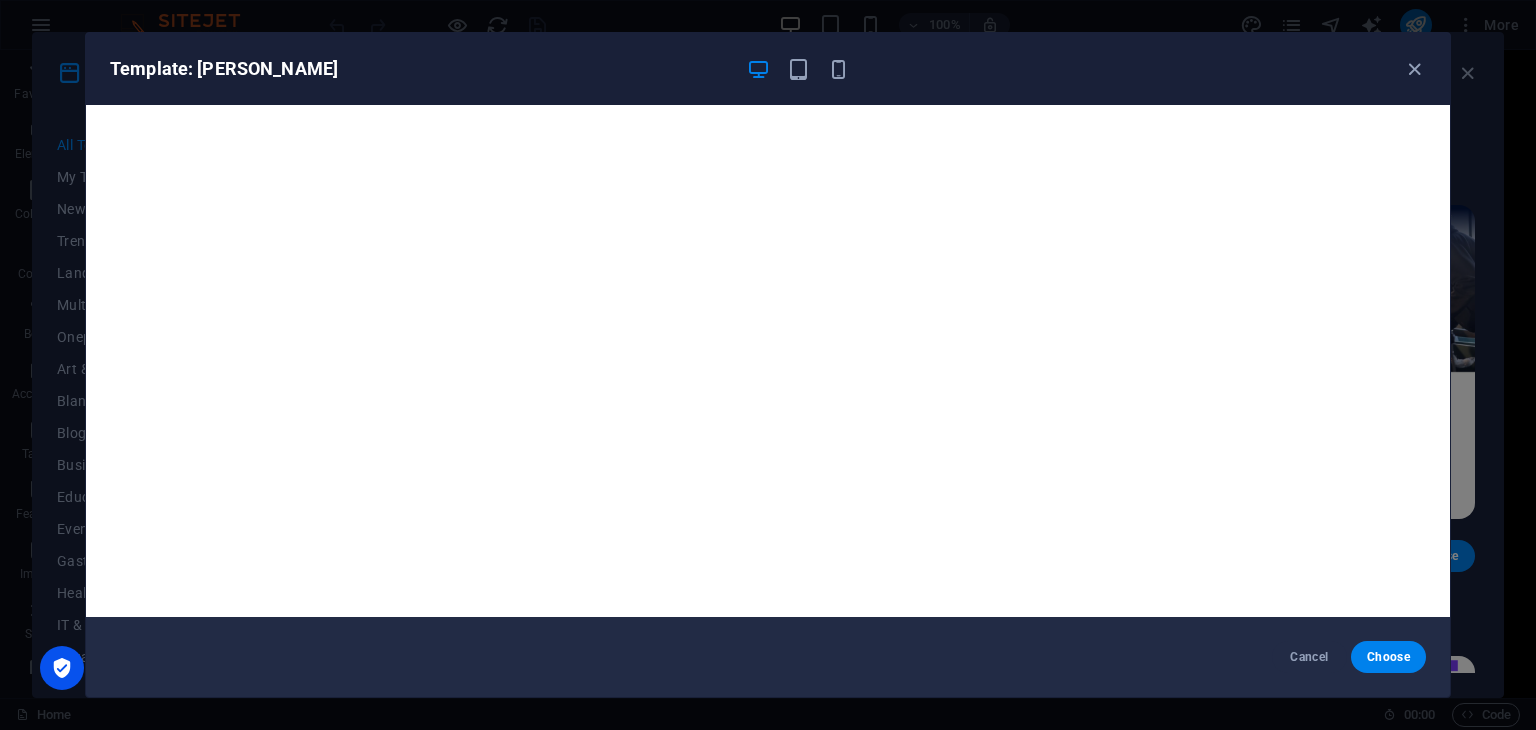 scroll, scrollTop: 10866, scrollLeft: 0, axis: vertical 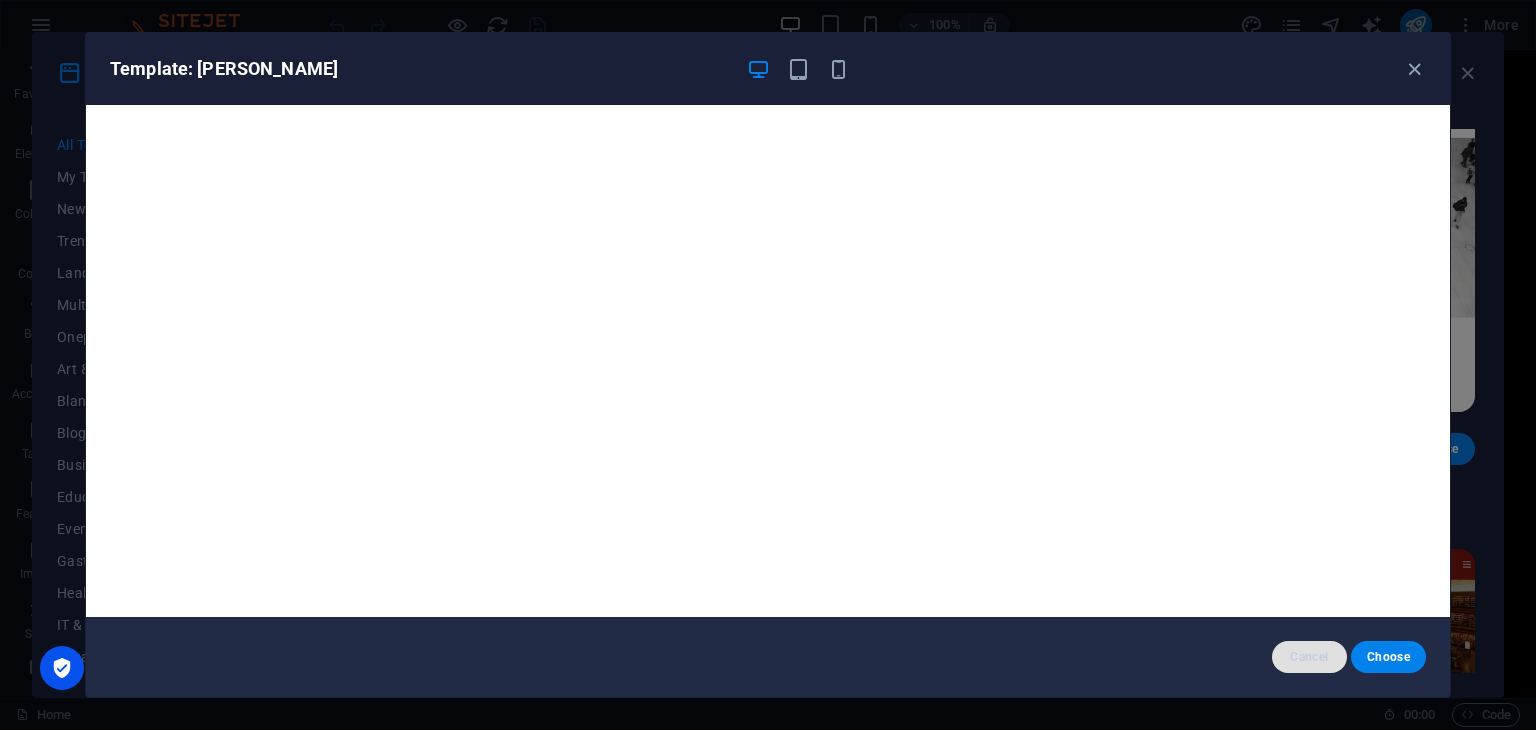 click on "Cancel" at bounding box center [1309, 657] 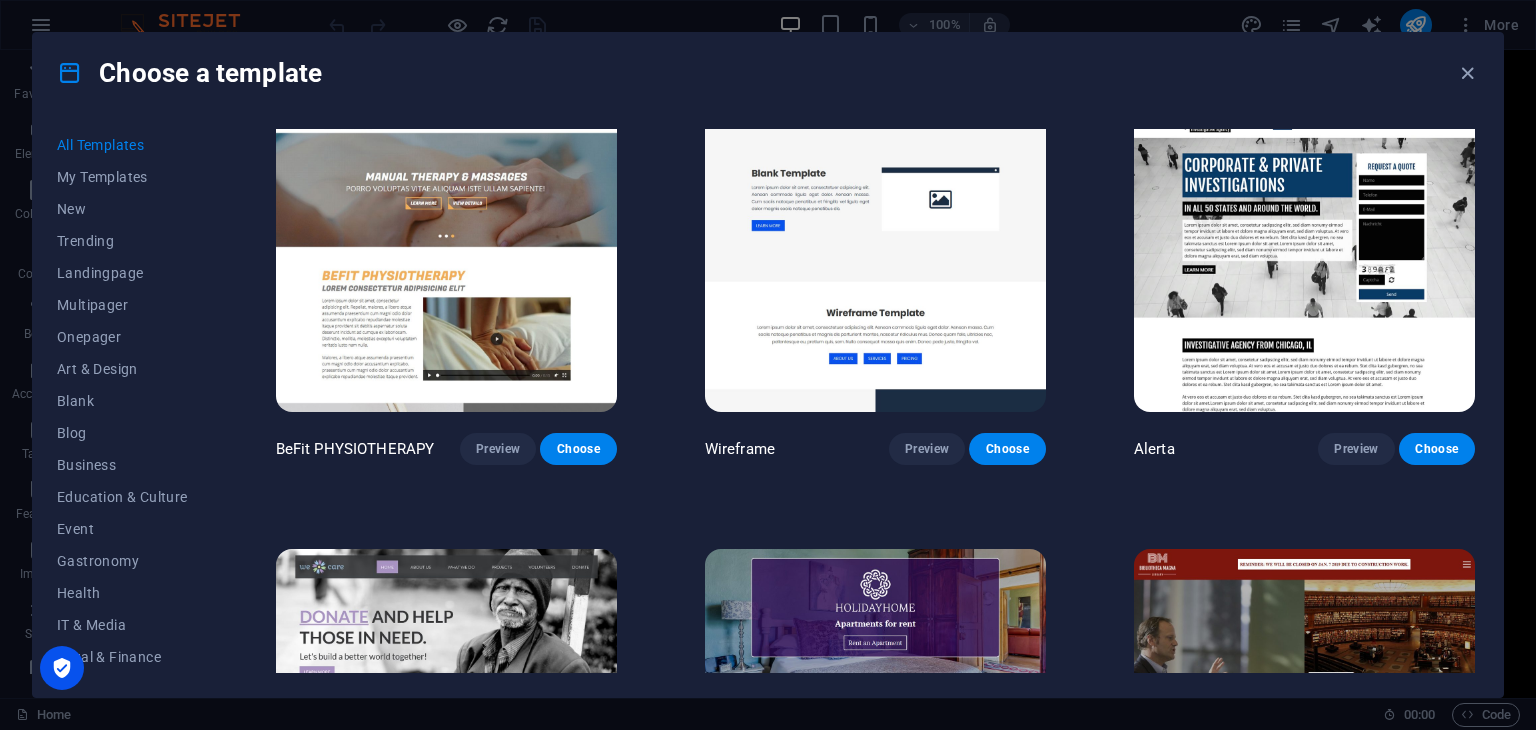 click at bounding box center (446, 255) 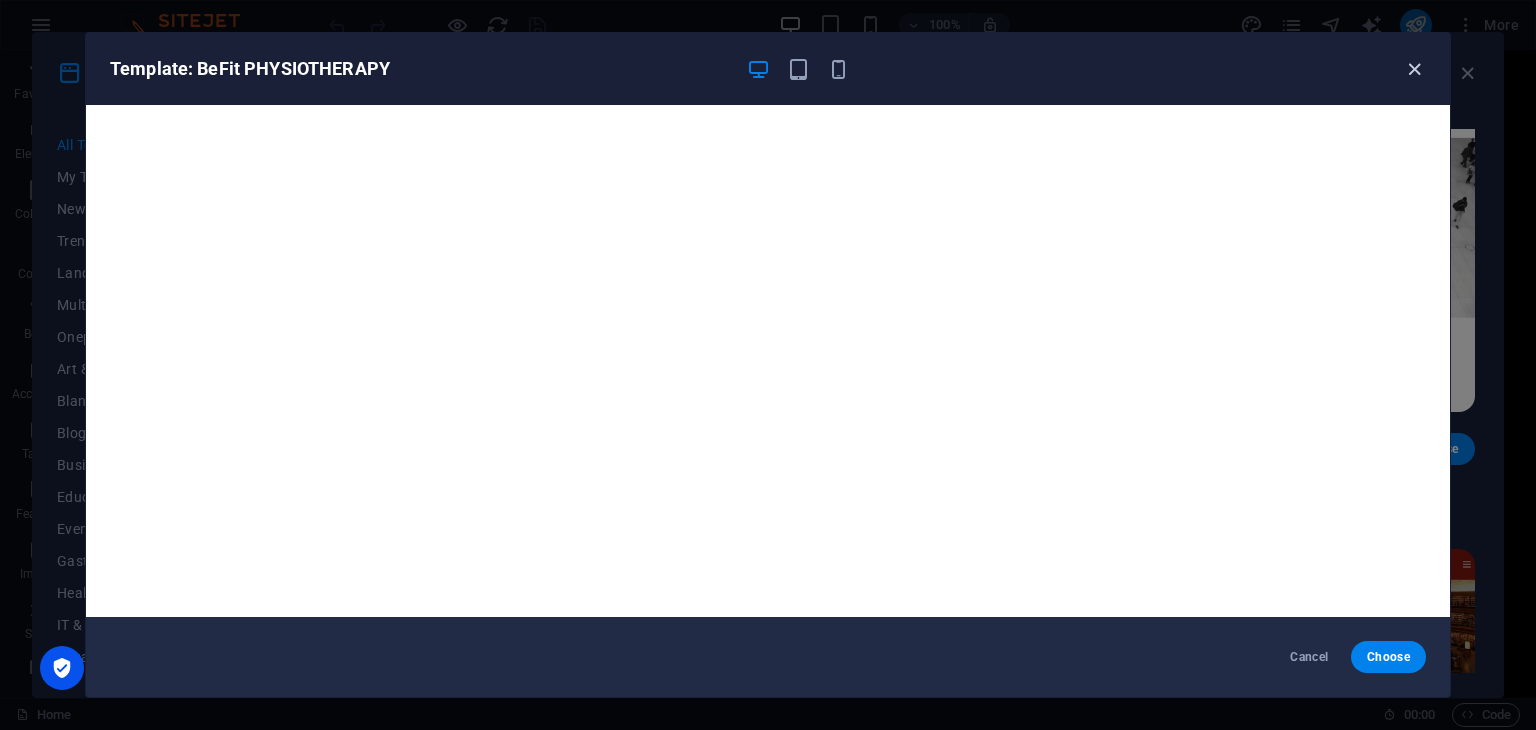 click at bounding box center (1414, 69) 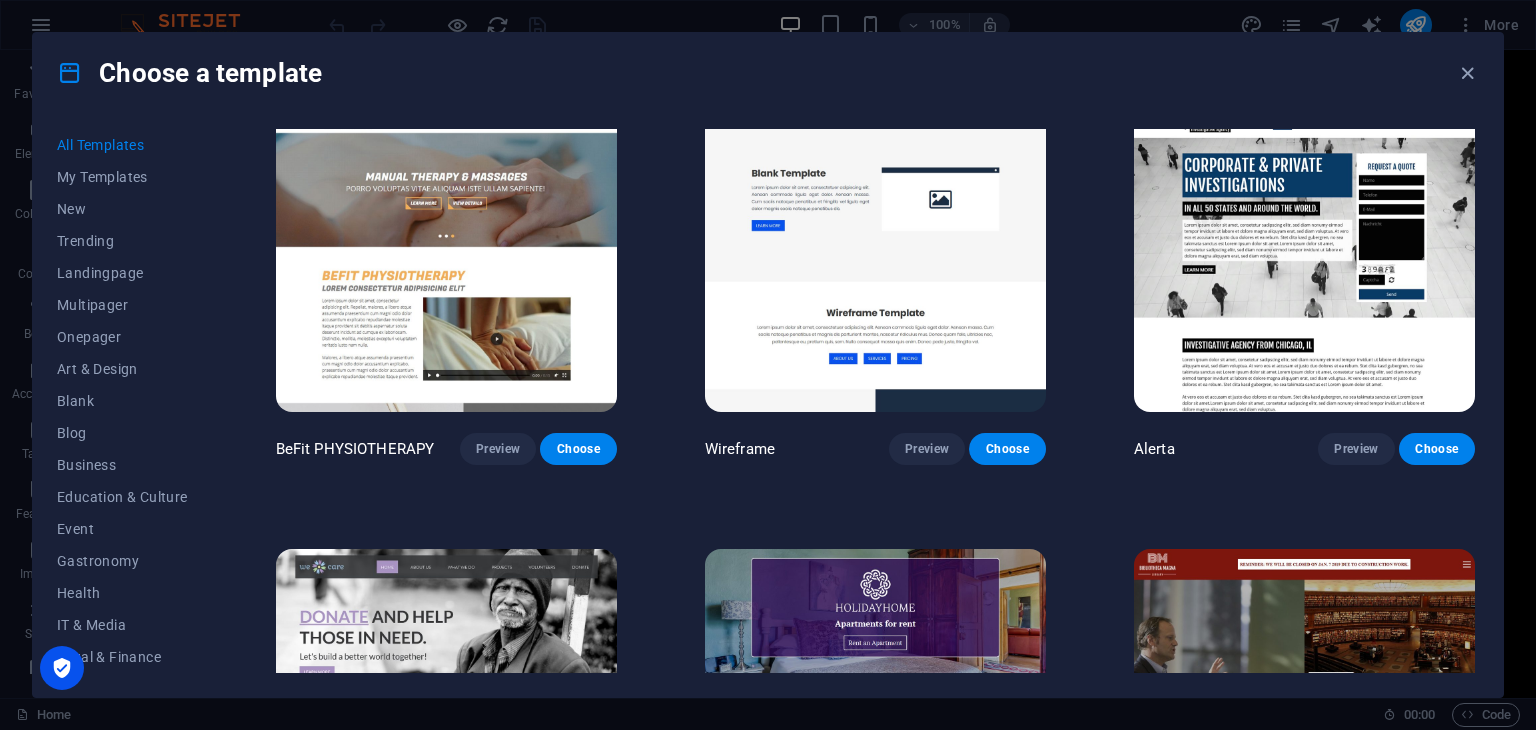 scroll, scrollTop: 11764, scrollLeft: 0, axis: vertical 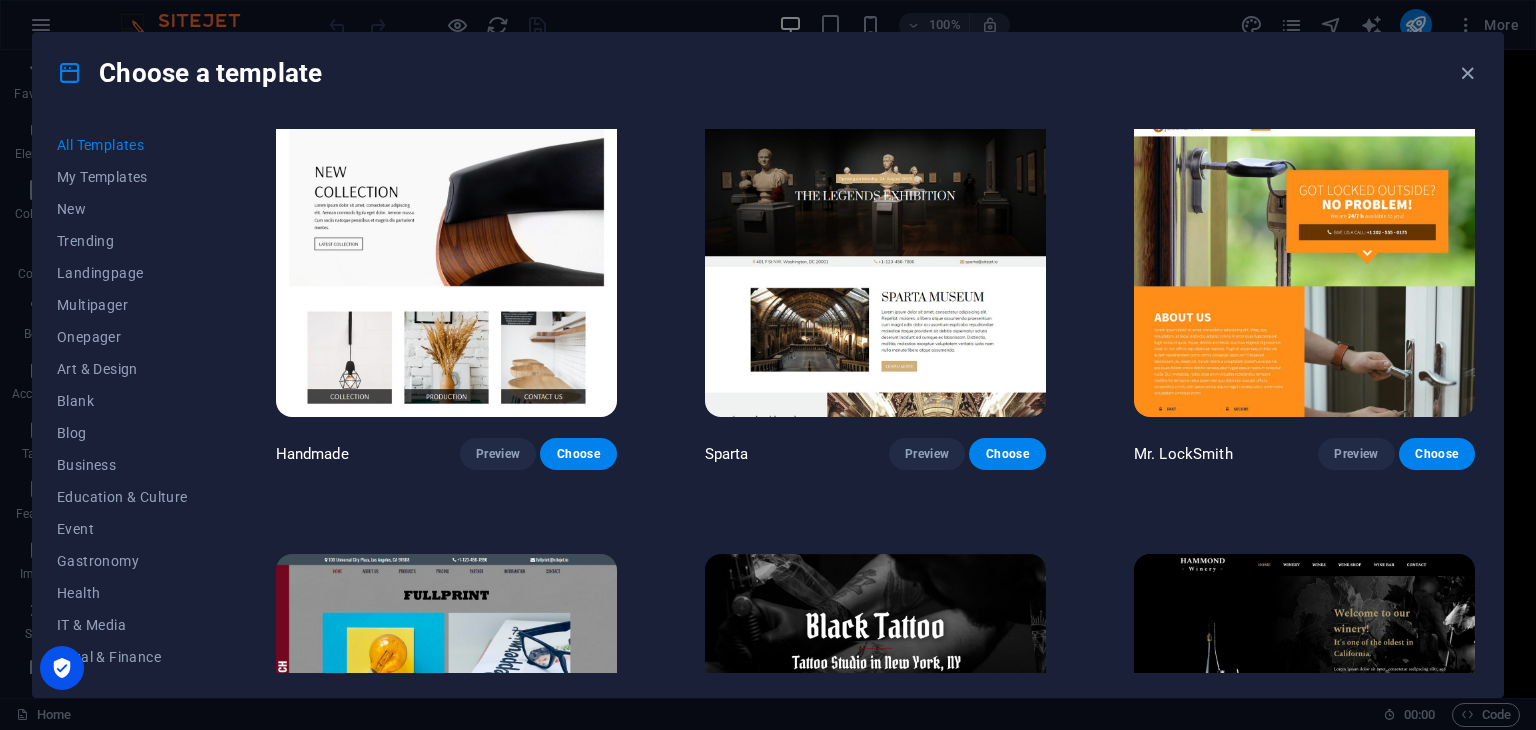 click at bounding box center [446, 260] 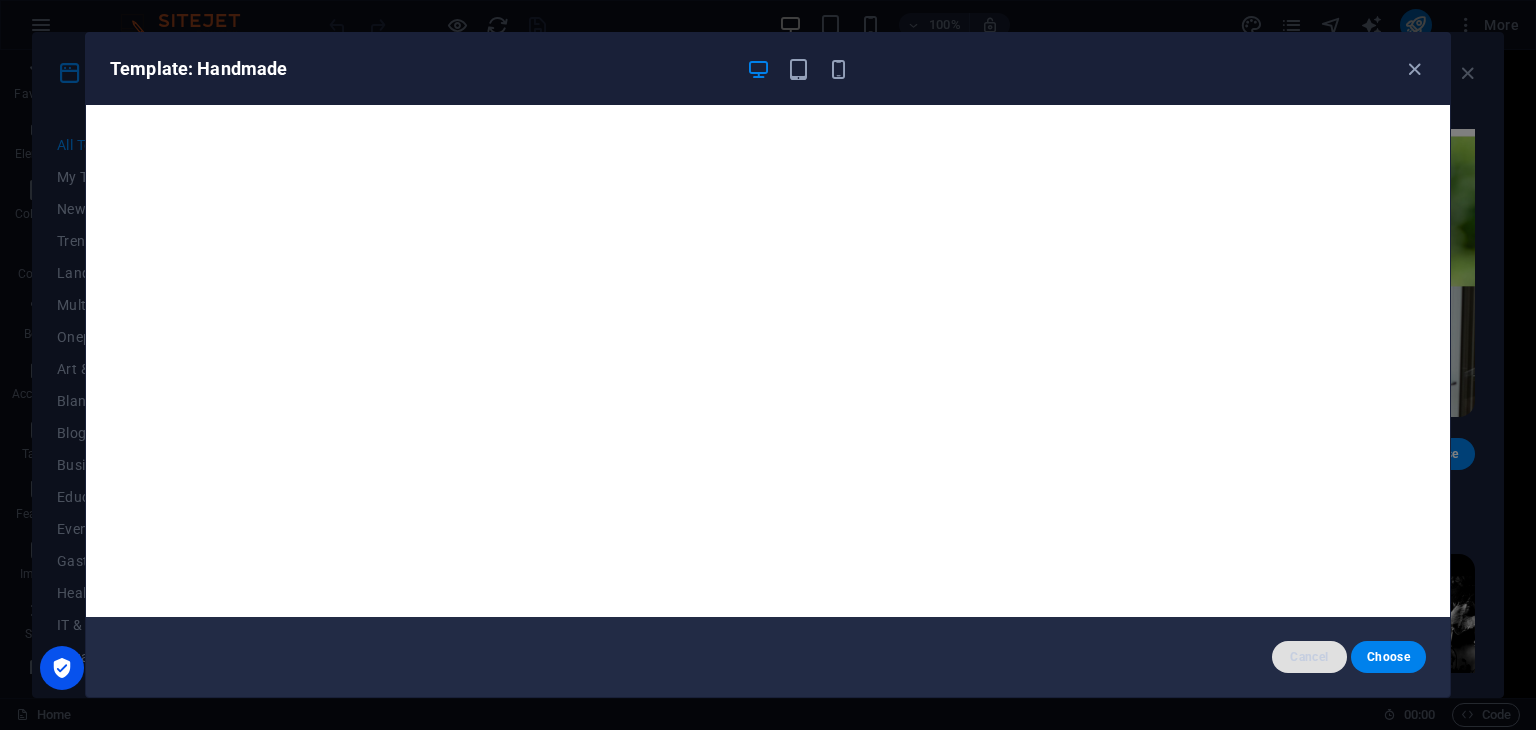 click on "Cancel" at bounding box center (1309, 657) 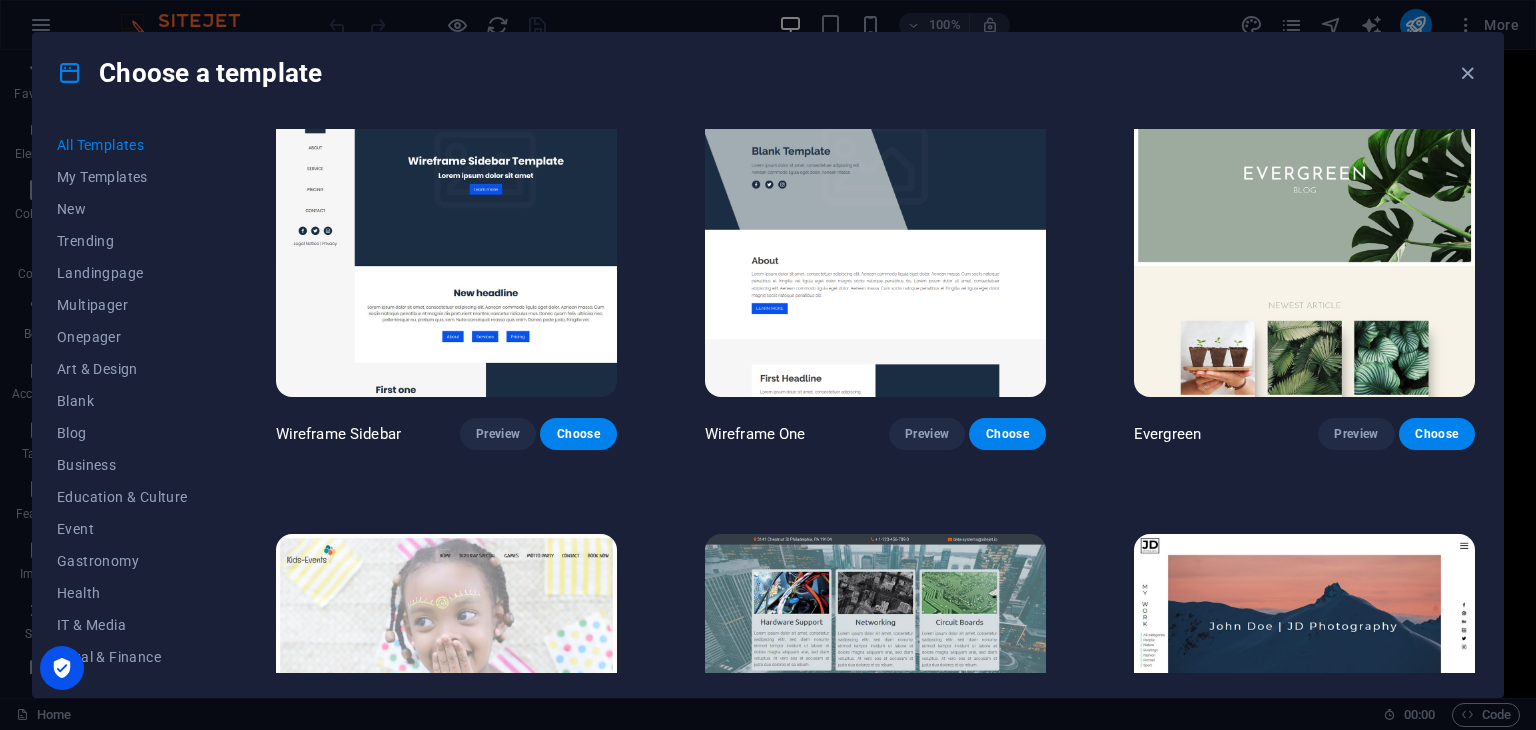 scroll, scrollTop: 18056, scrollLeft: 0, axis: vertical 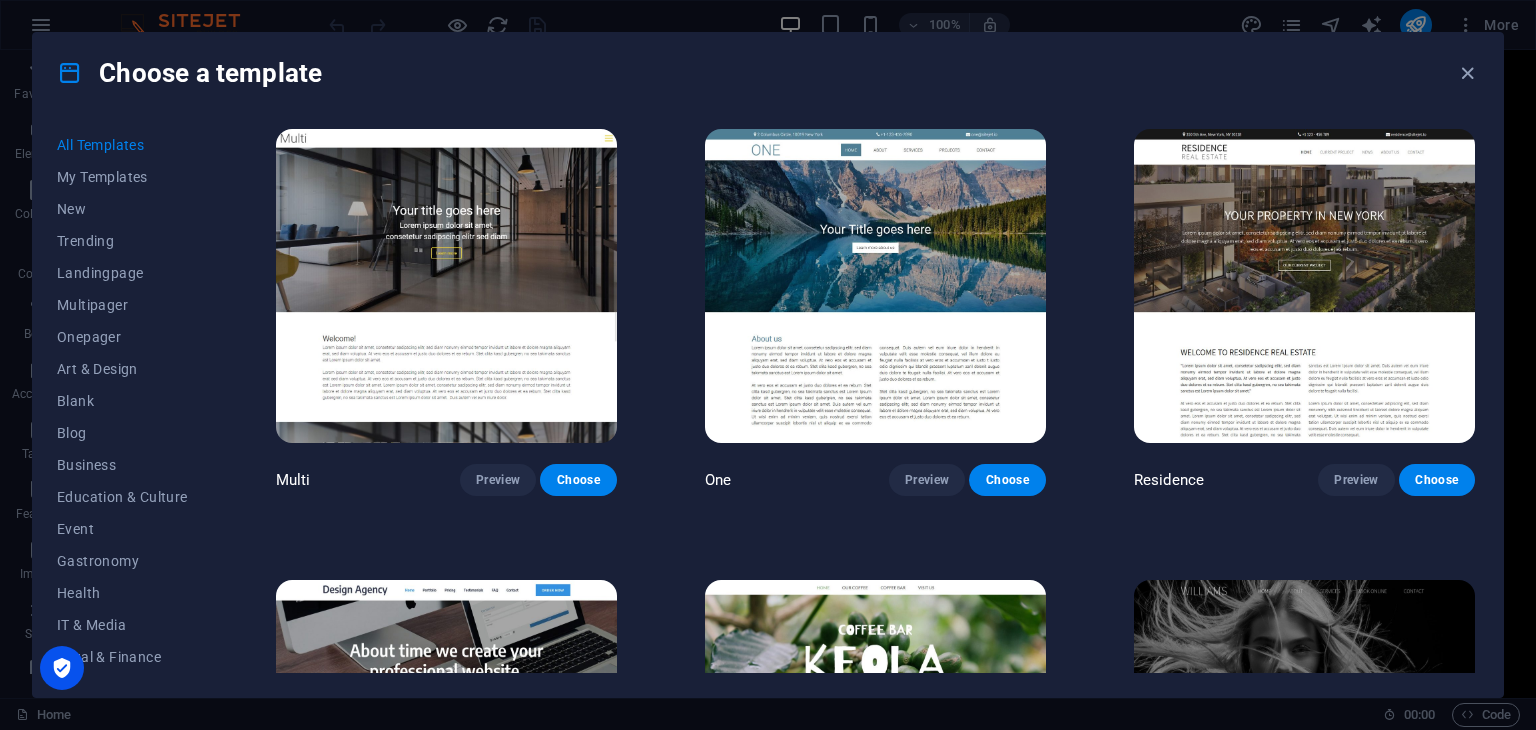 click at bounding box center [875, 286] 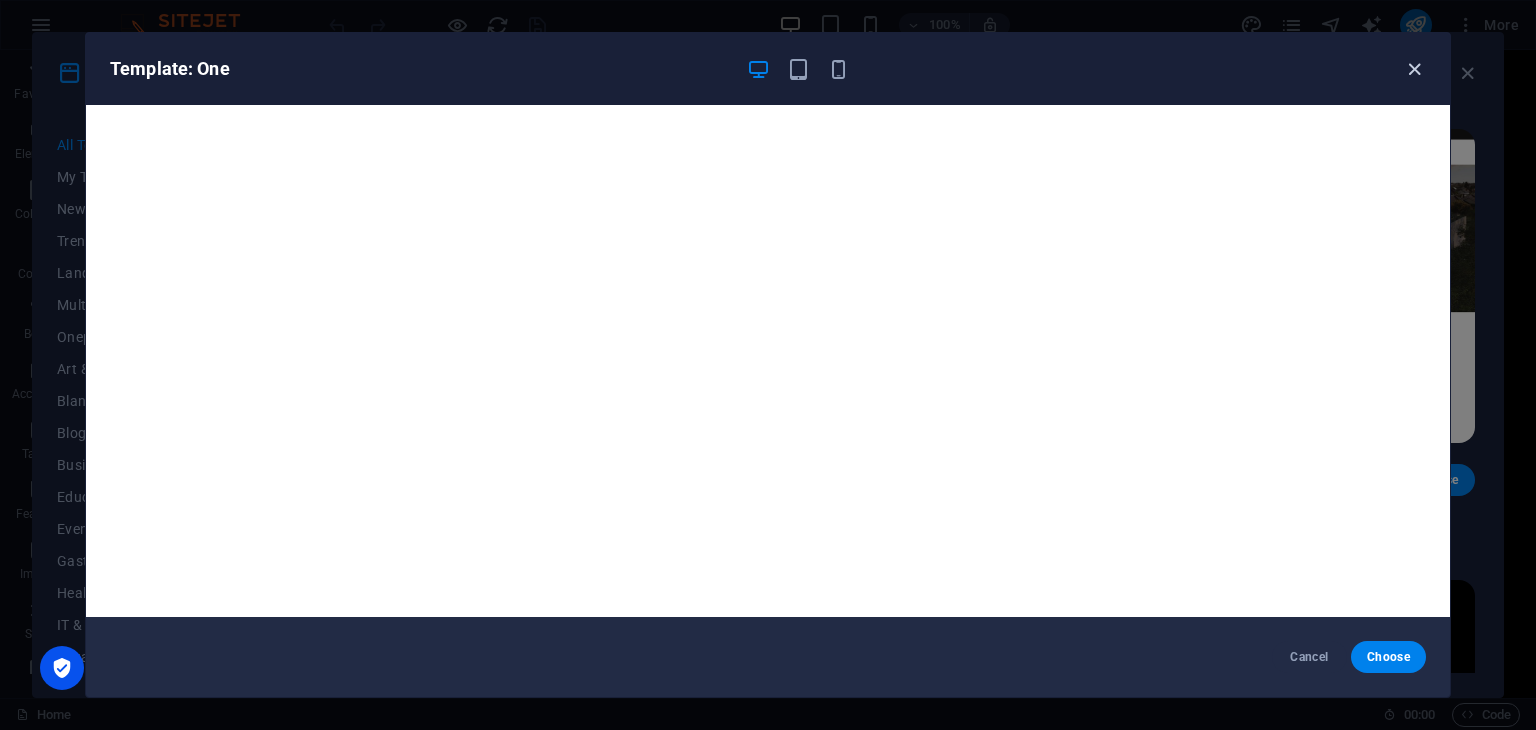 click at bounding box center [1414, 69] 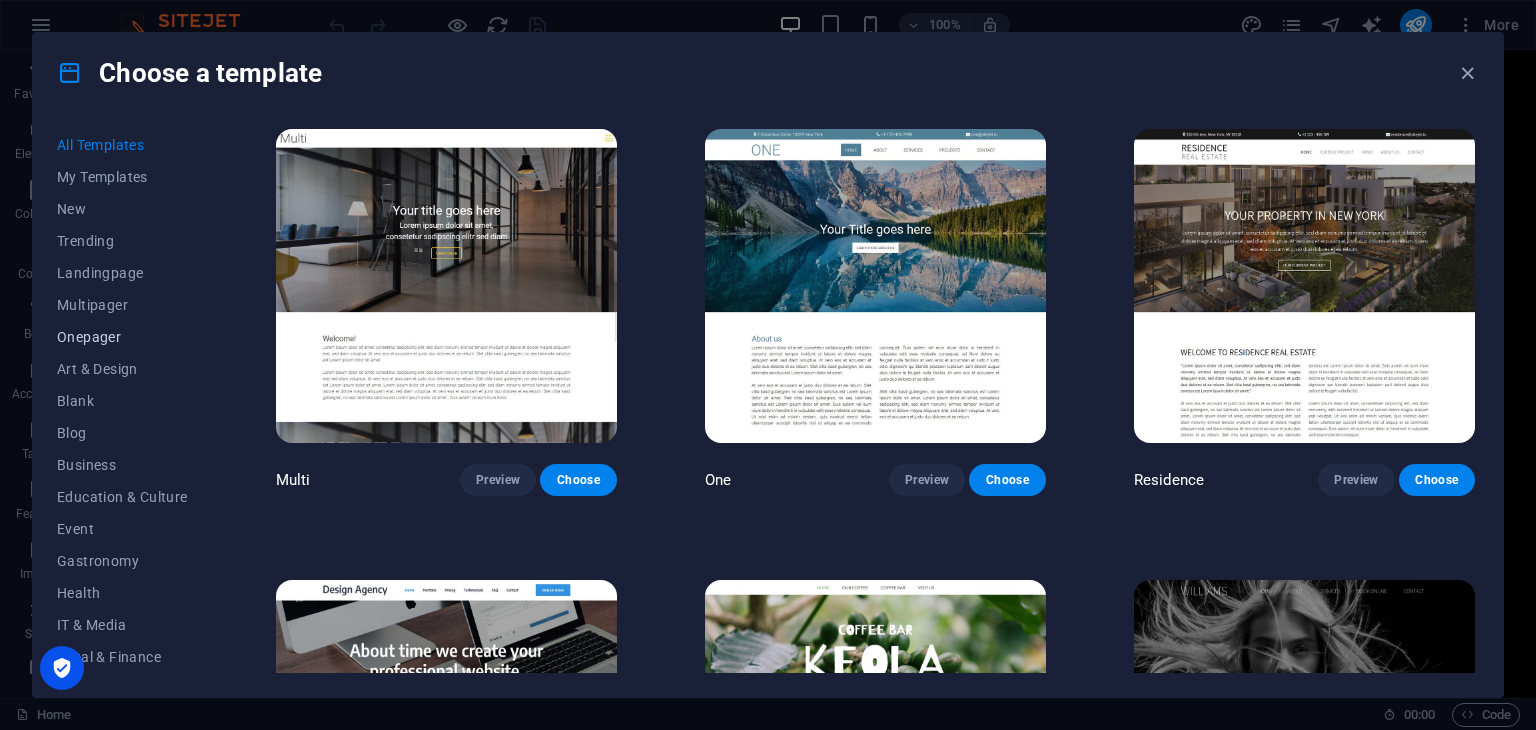 click on "Onepager" at bounding box center (122, 337) 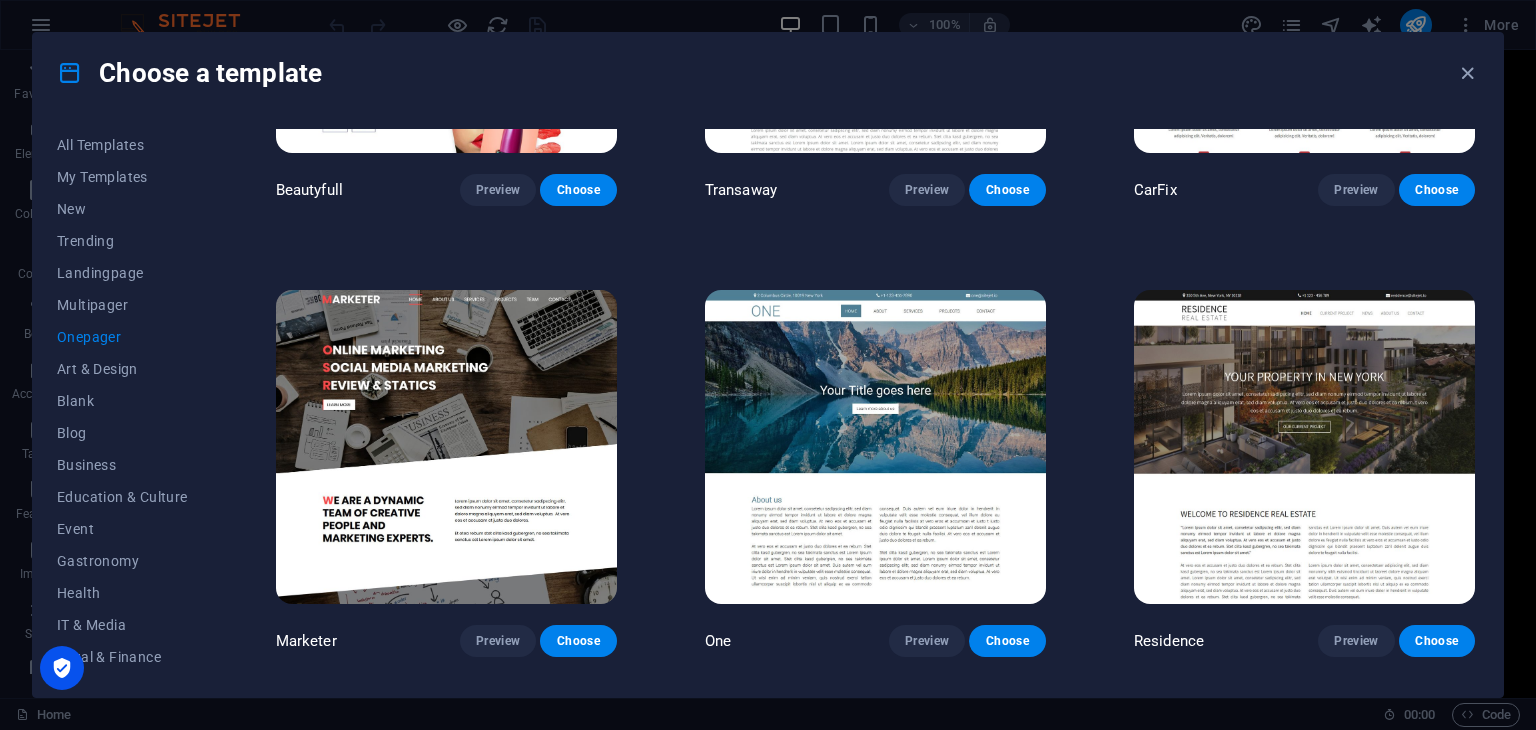 scroll, scrollTop: 8832, scrollLeft: 0, axis: vertical 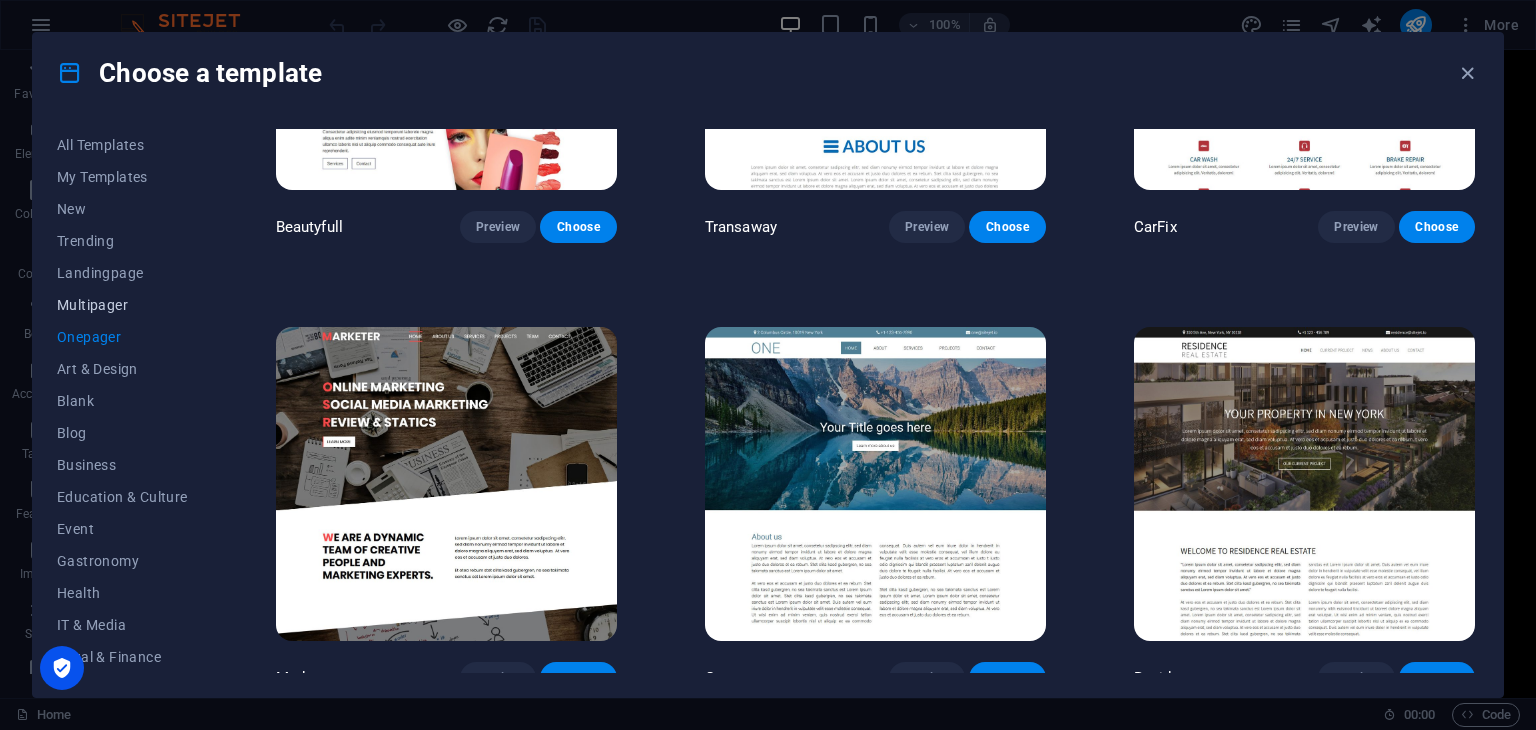 click on "Multipager" at bounding box center (122, 305) 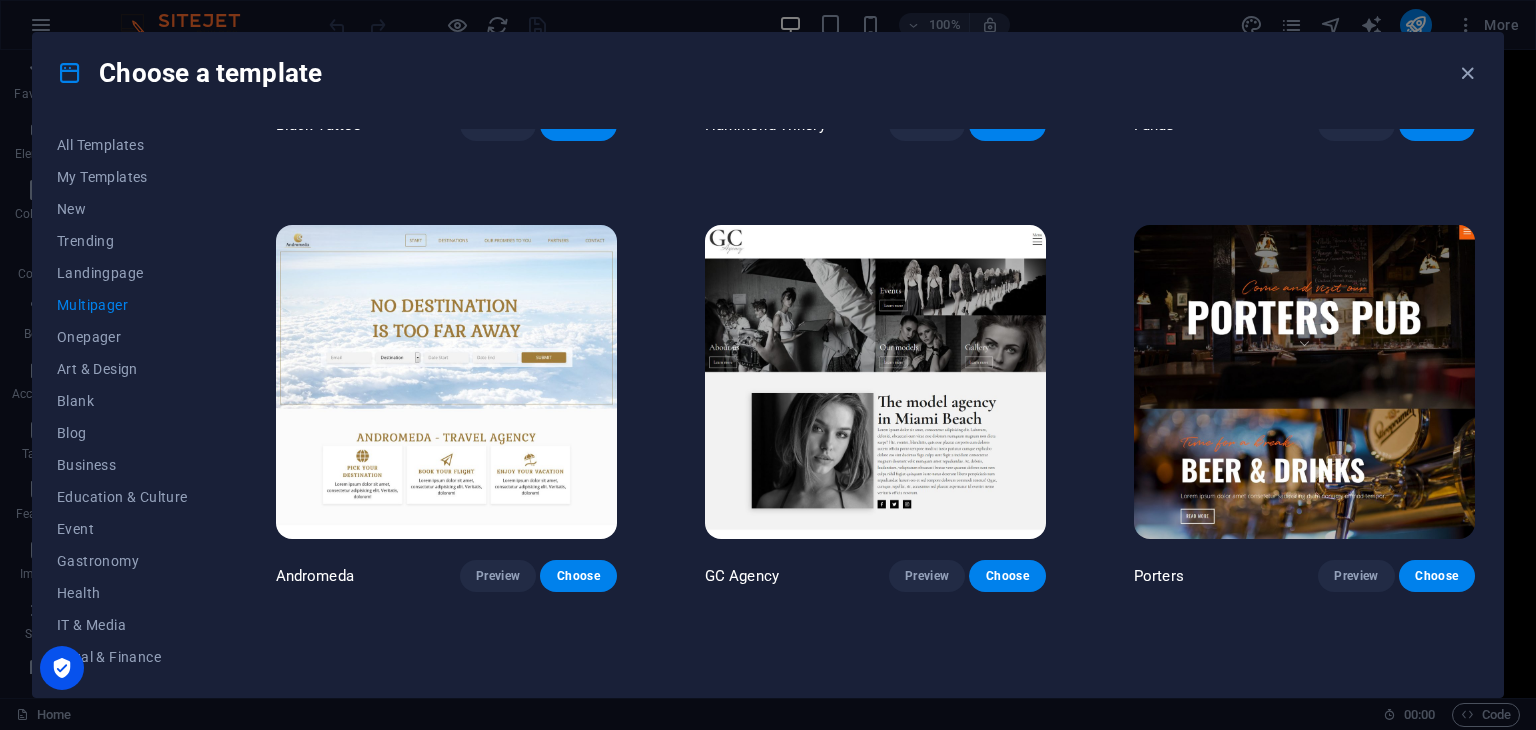 scroll, scrollTop: 7580, scrollLeft: 0, axis: vertical 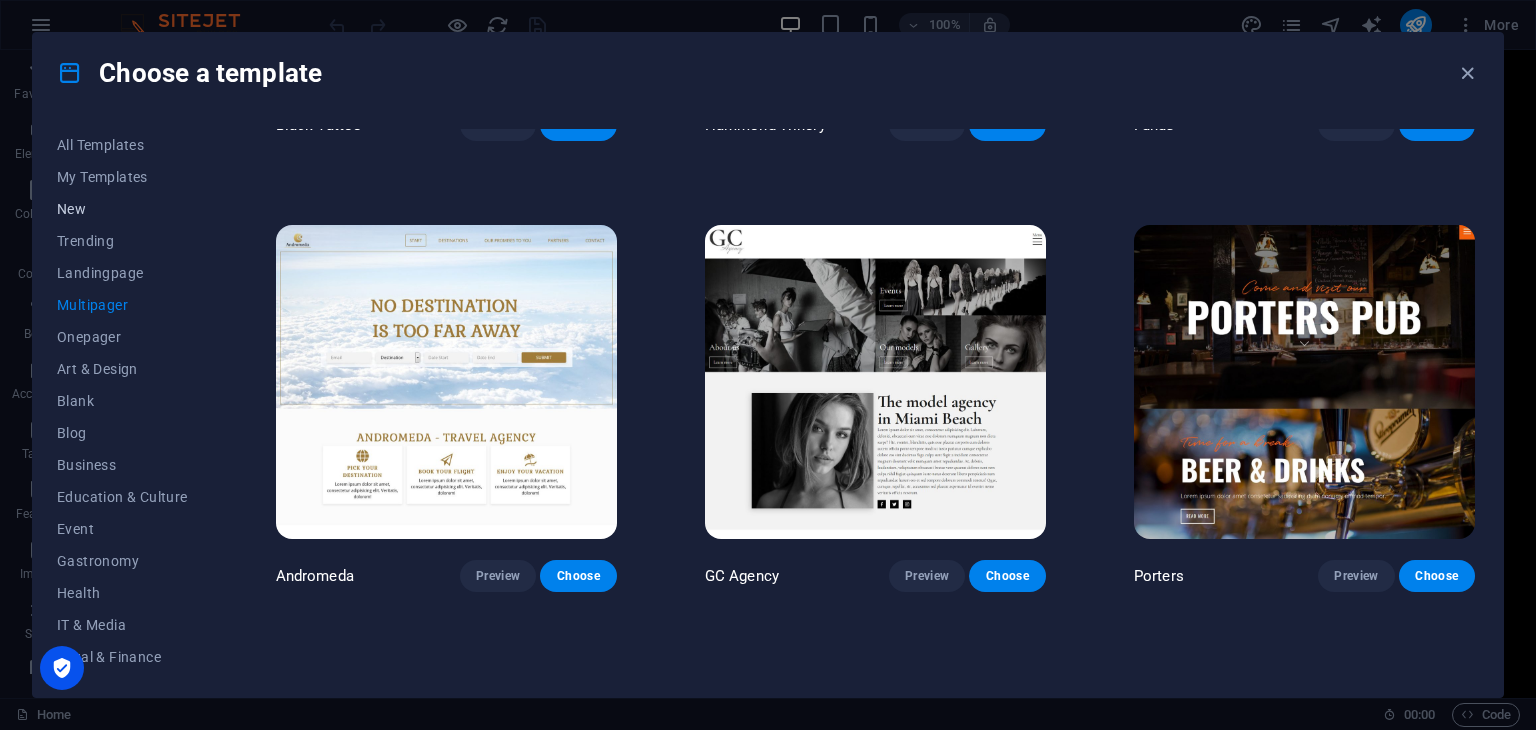 click on "New" at bounding box center (122, 209) 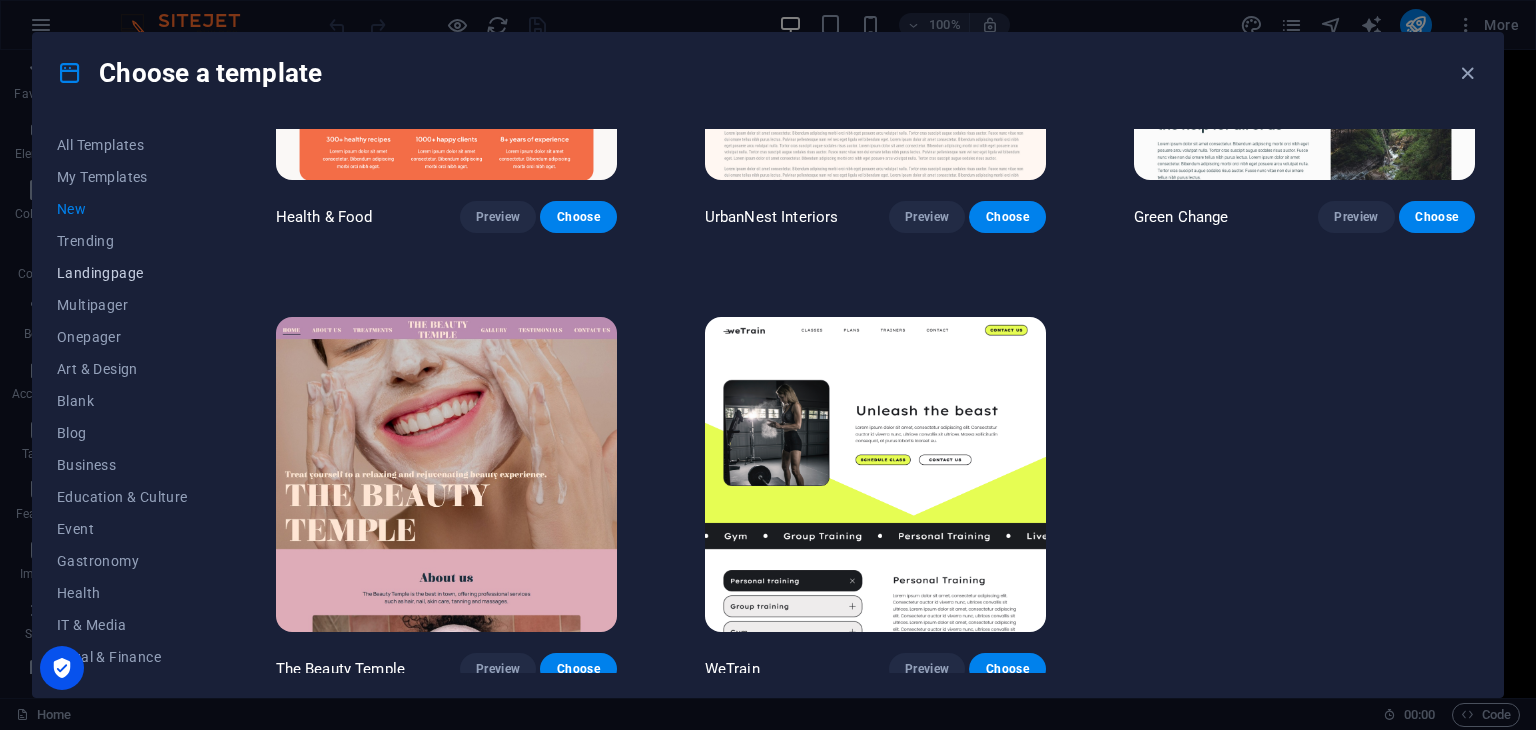 click on "Landingpage" at bounding box center [122, 273] 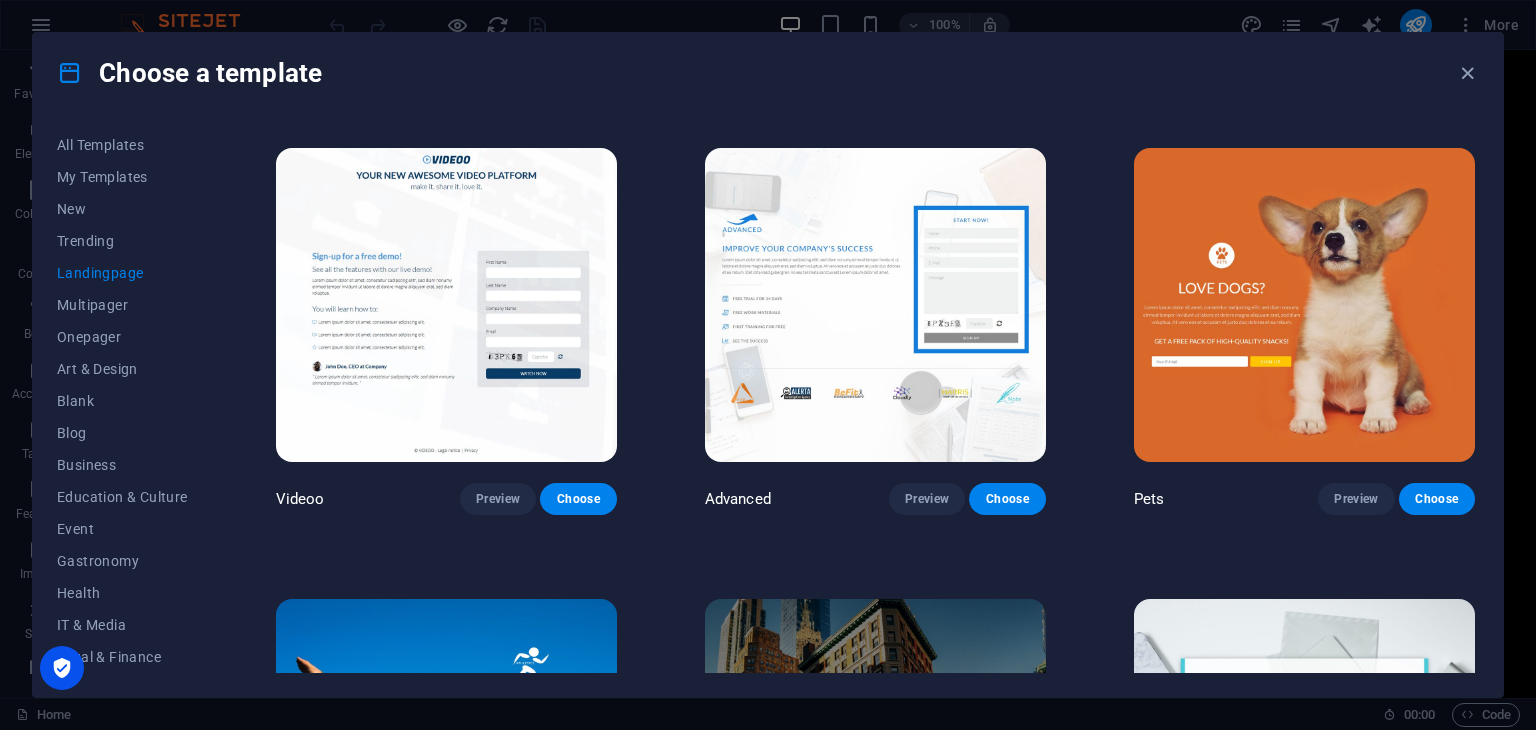 scroll, scrollTop: 784, scrollLeft: 0, axis: vertical 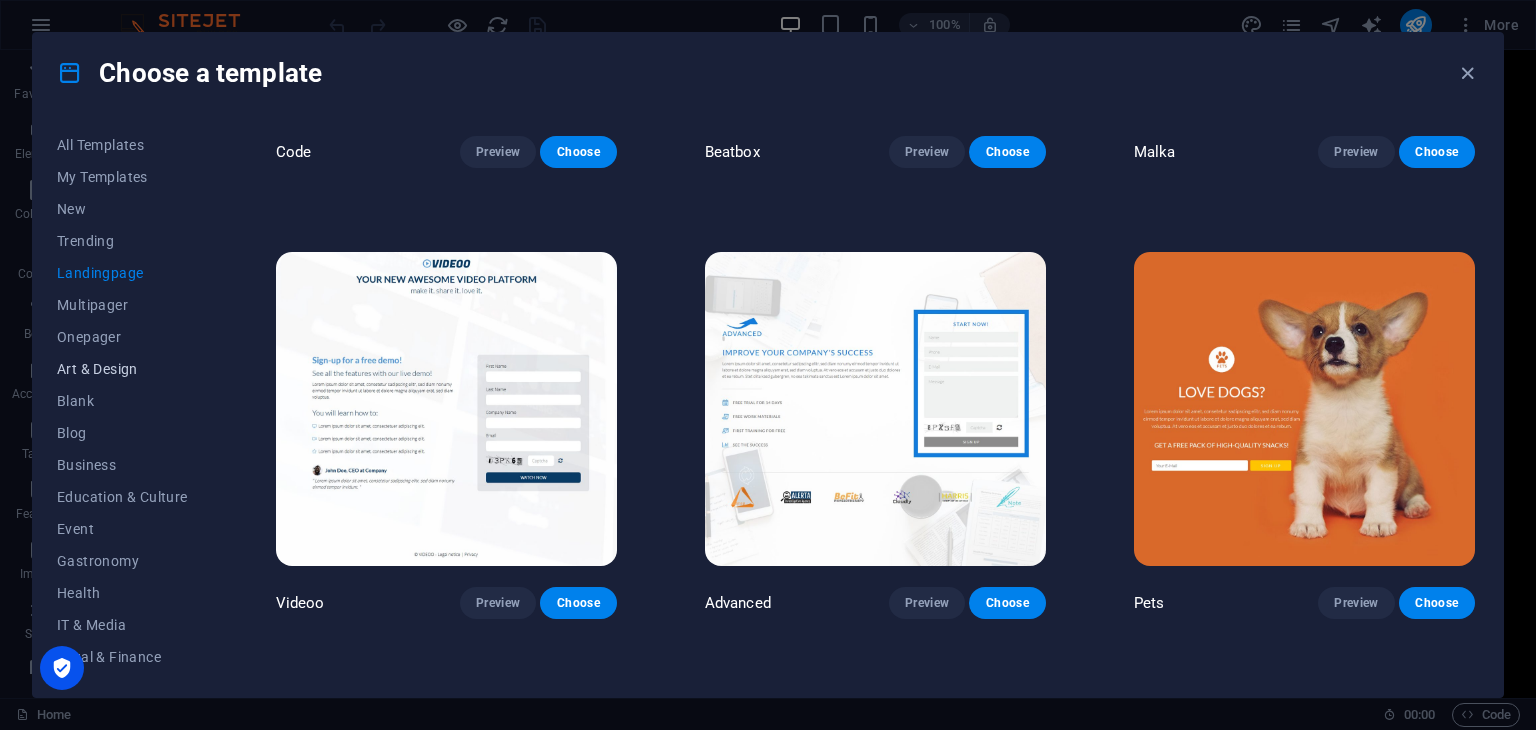 click on "Art & Design" at bounding box center (122, 369) 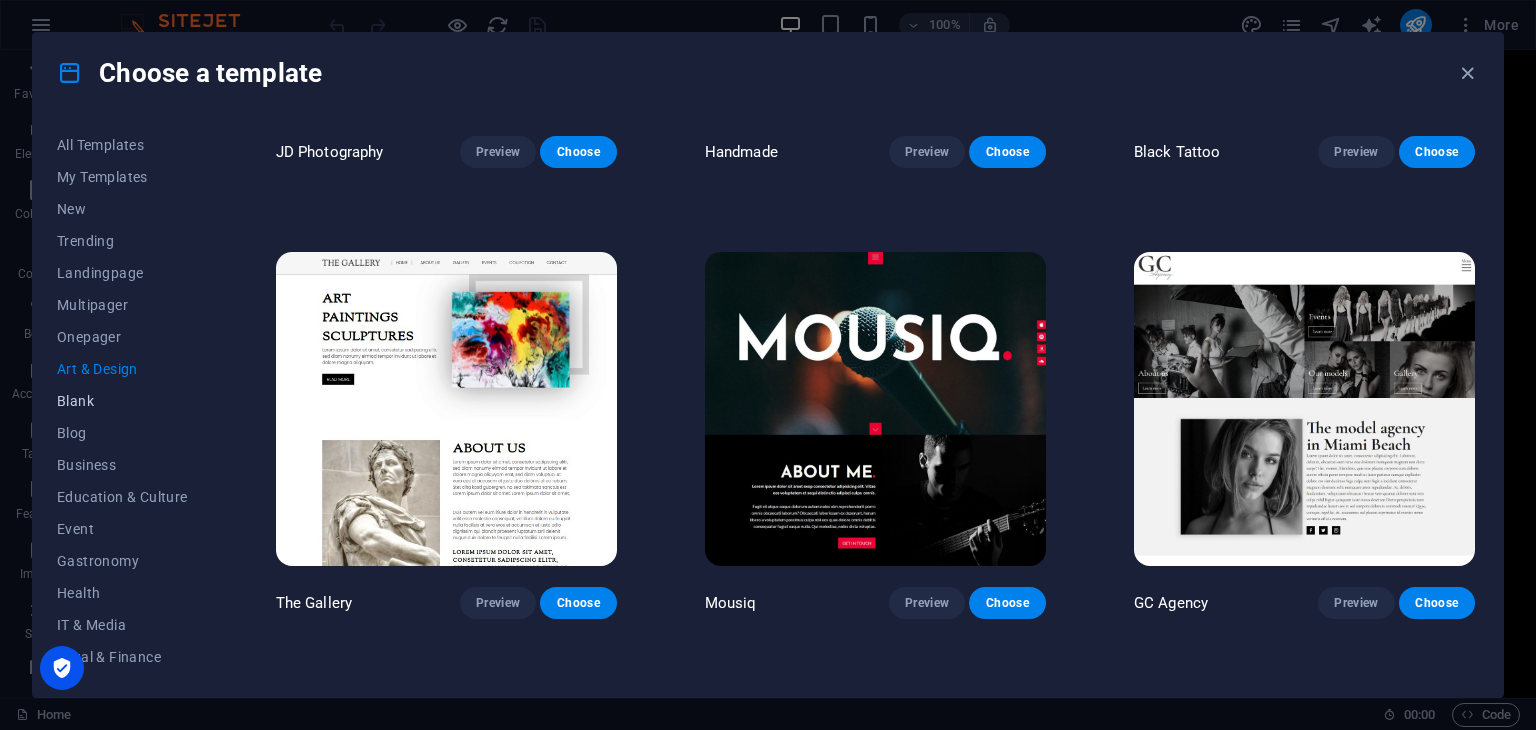 click on "Blank" at bounding box center (122, 401) 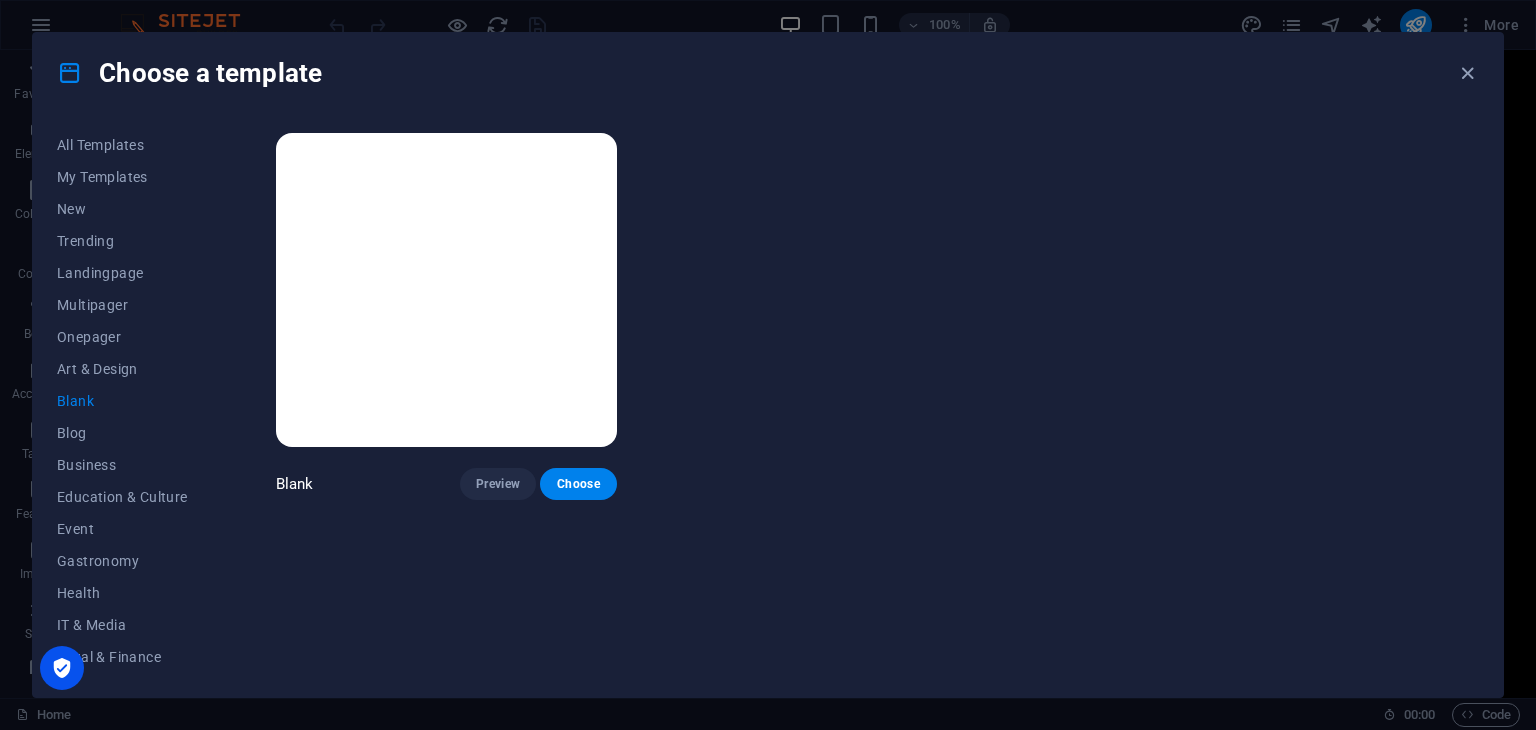 scroll, scrollTop: 0, scrollLeft: 0, axis: both 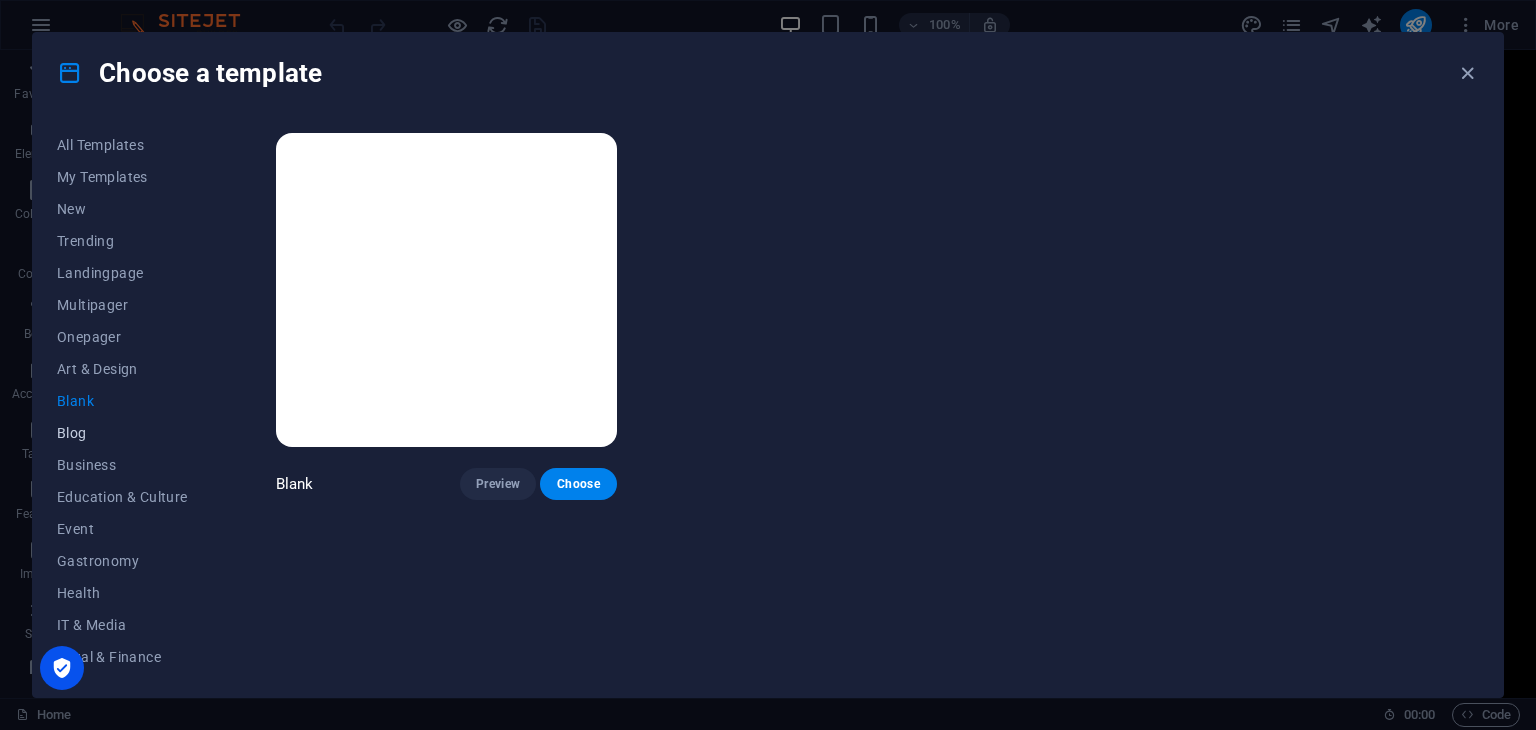 click on "Blog" at bounding box center (122, 433) 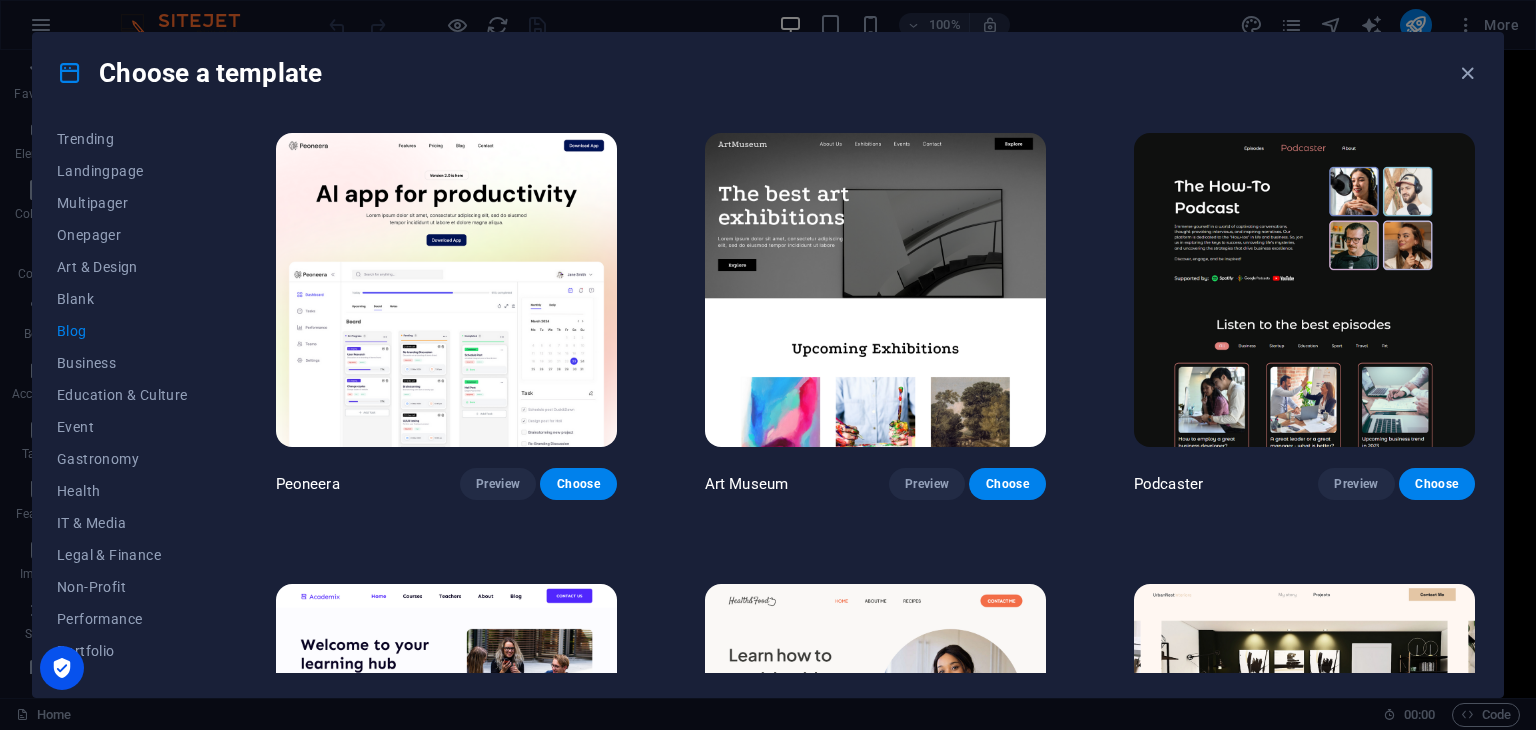 scroll, scrollTop: 112, scrollLeft: 0, axis: vertical 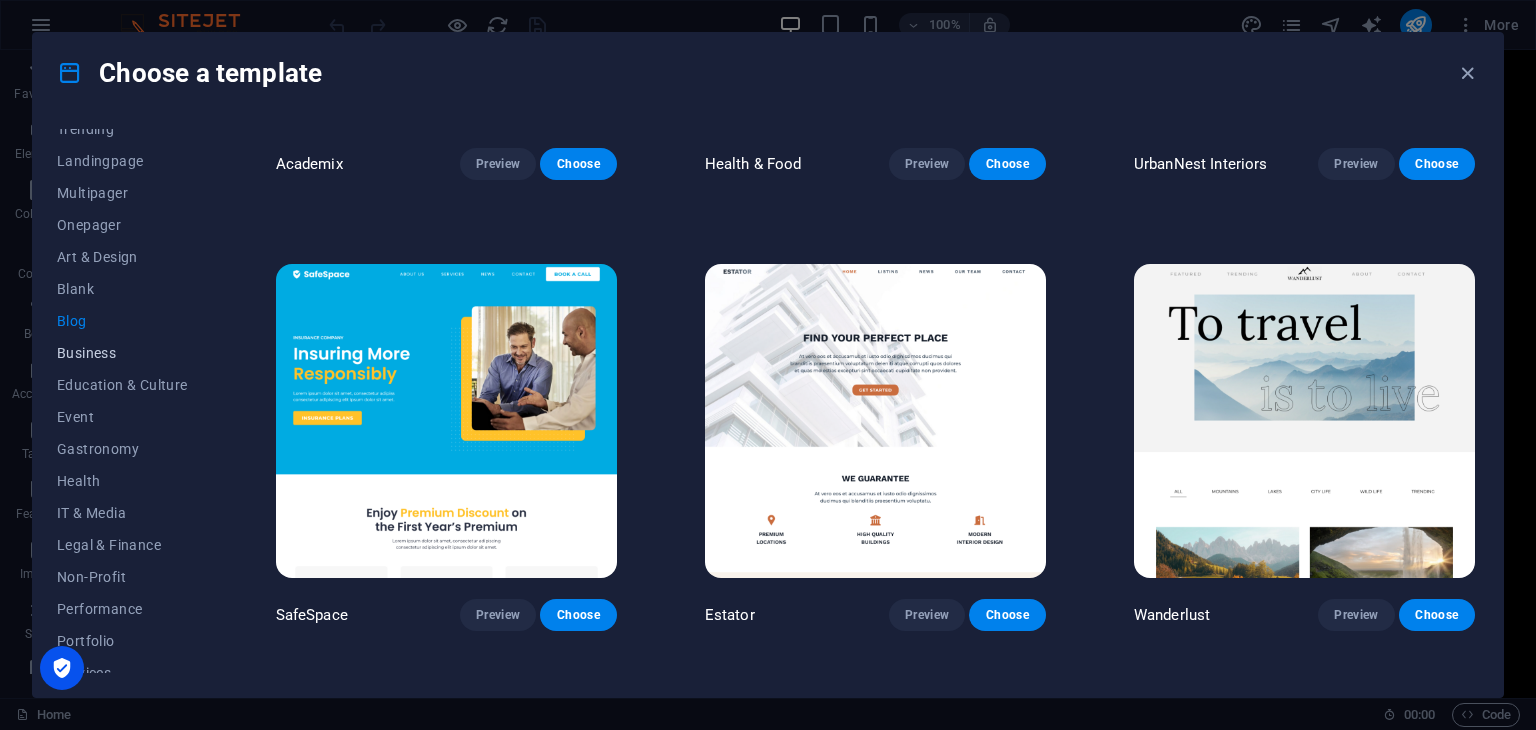 click on "Business" at bounding box center (122, 353) 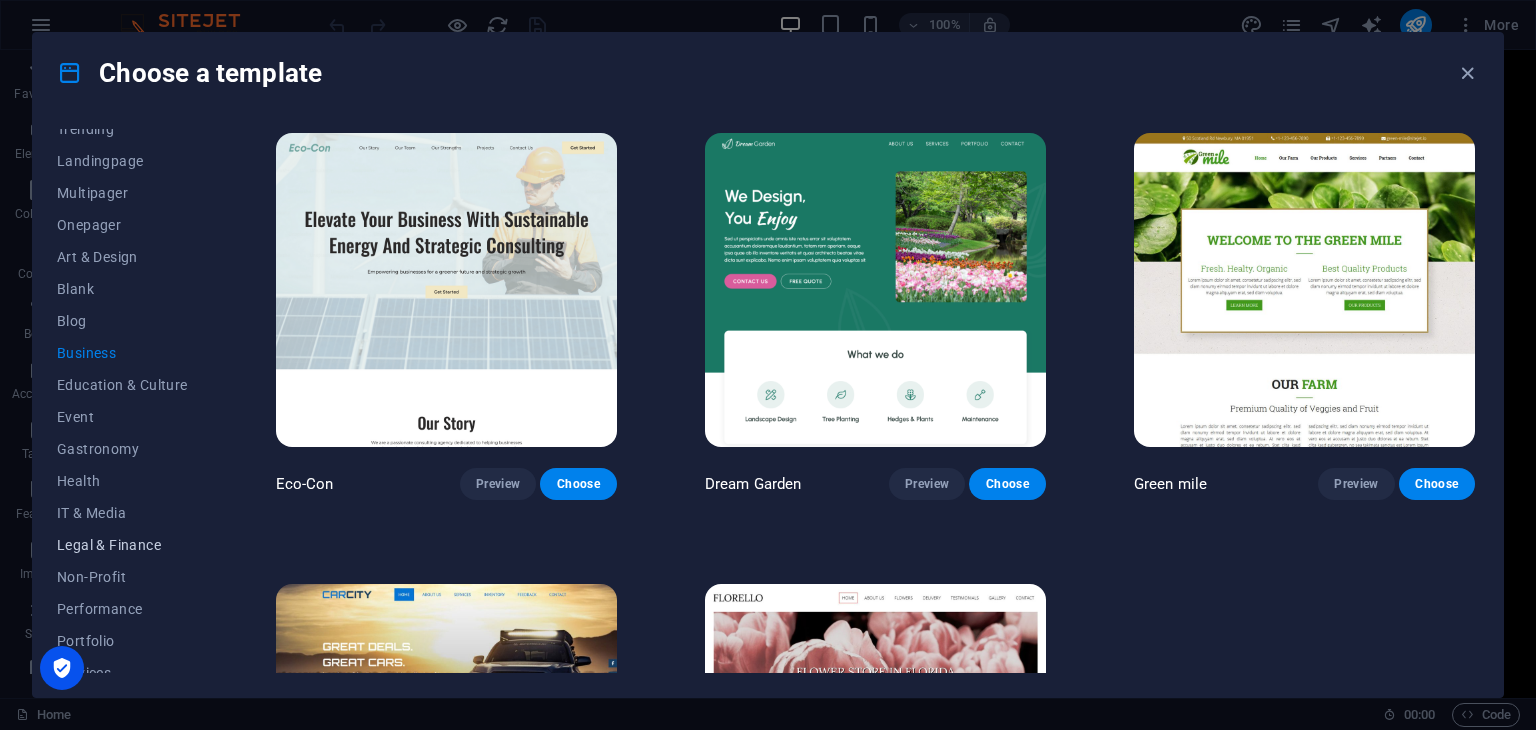 click on "Legal & Finance" at bounding box center (122, 545) 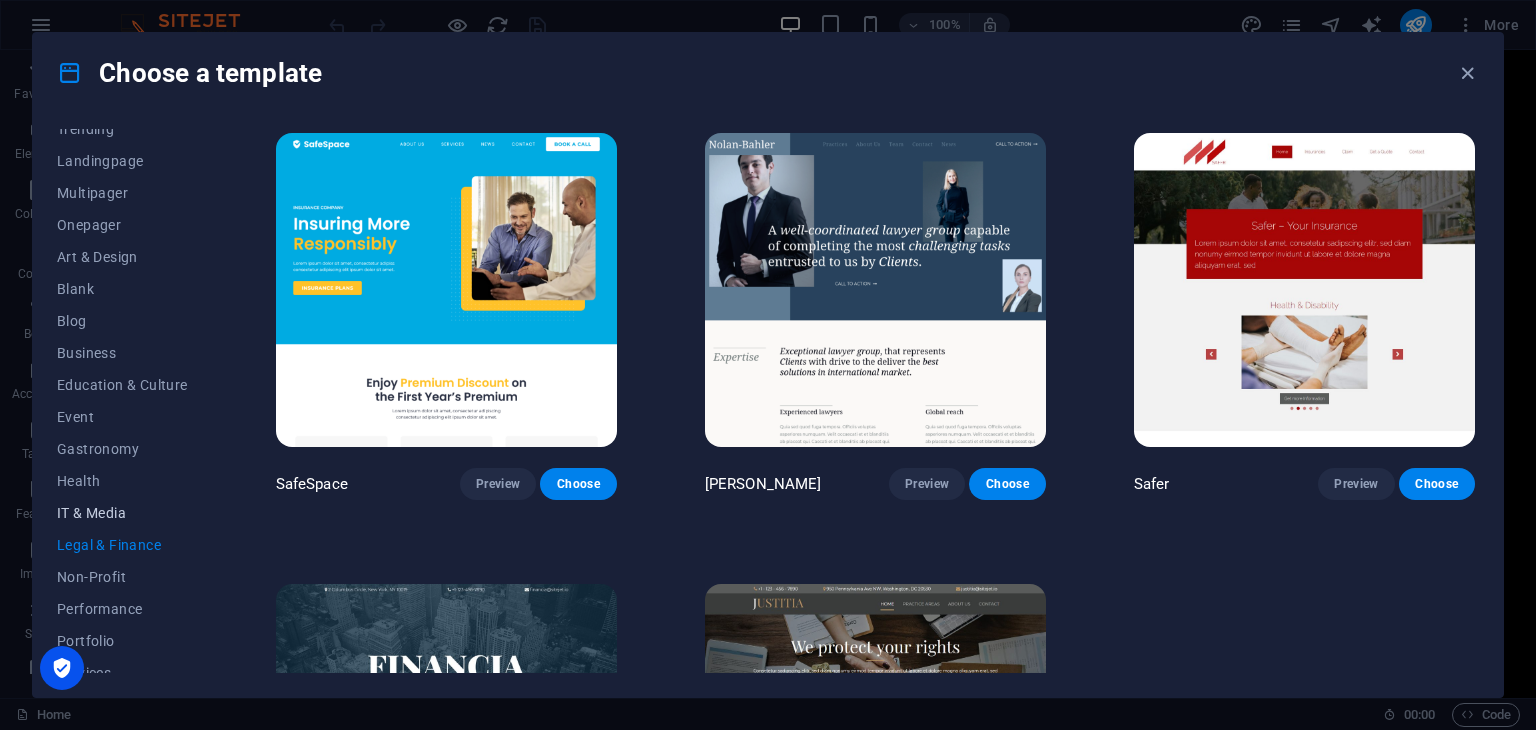 click on "IT & Media" at bounding box center (122, 513) 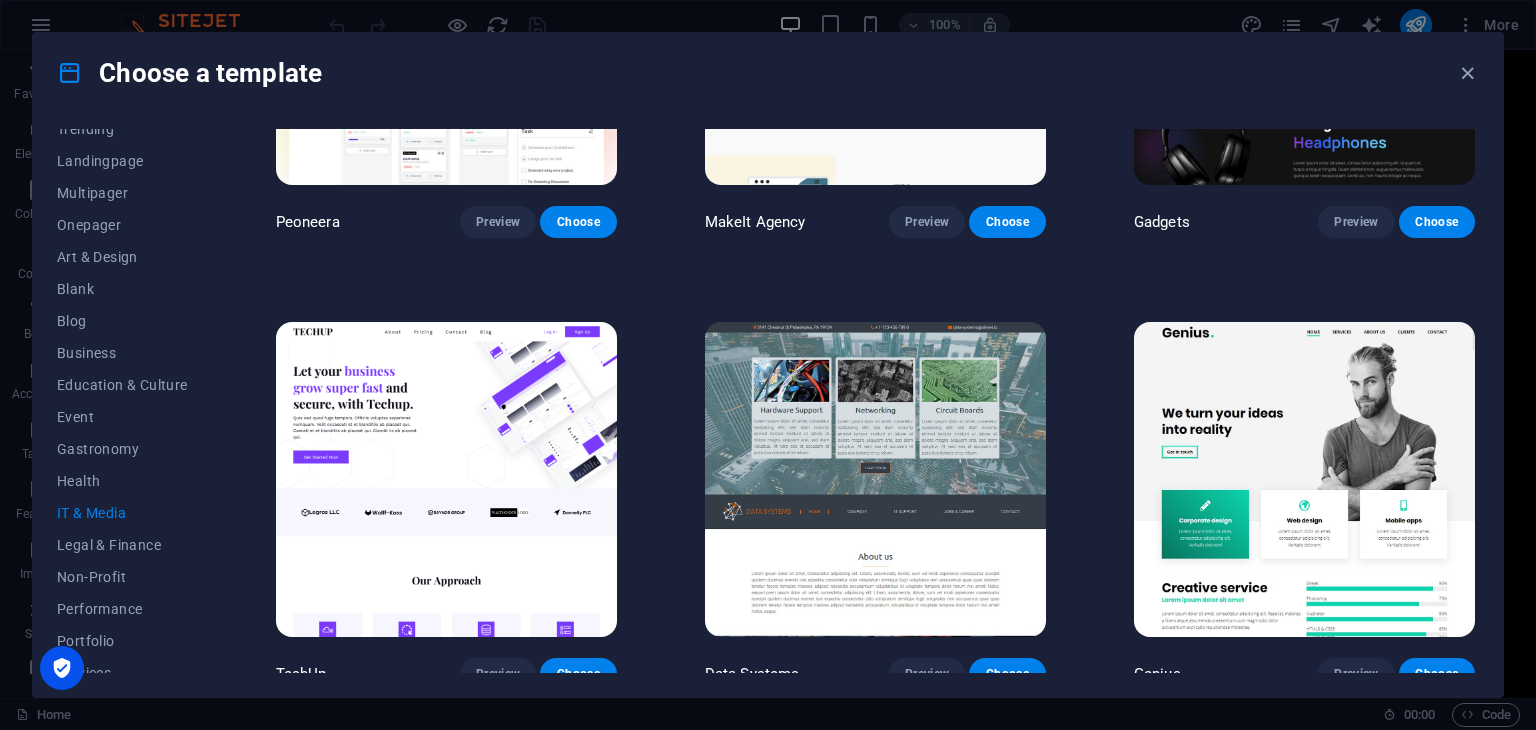 scroll, scrollTop: 263, scrollLeft: 0, axis: vertical 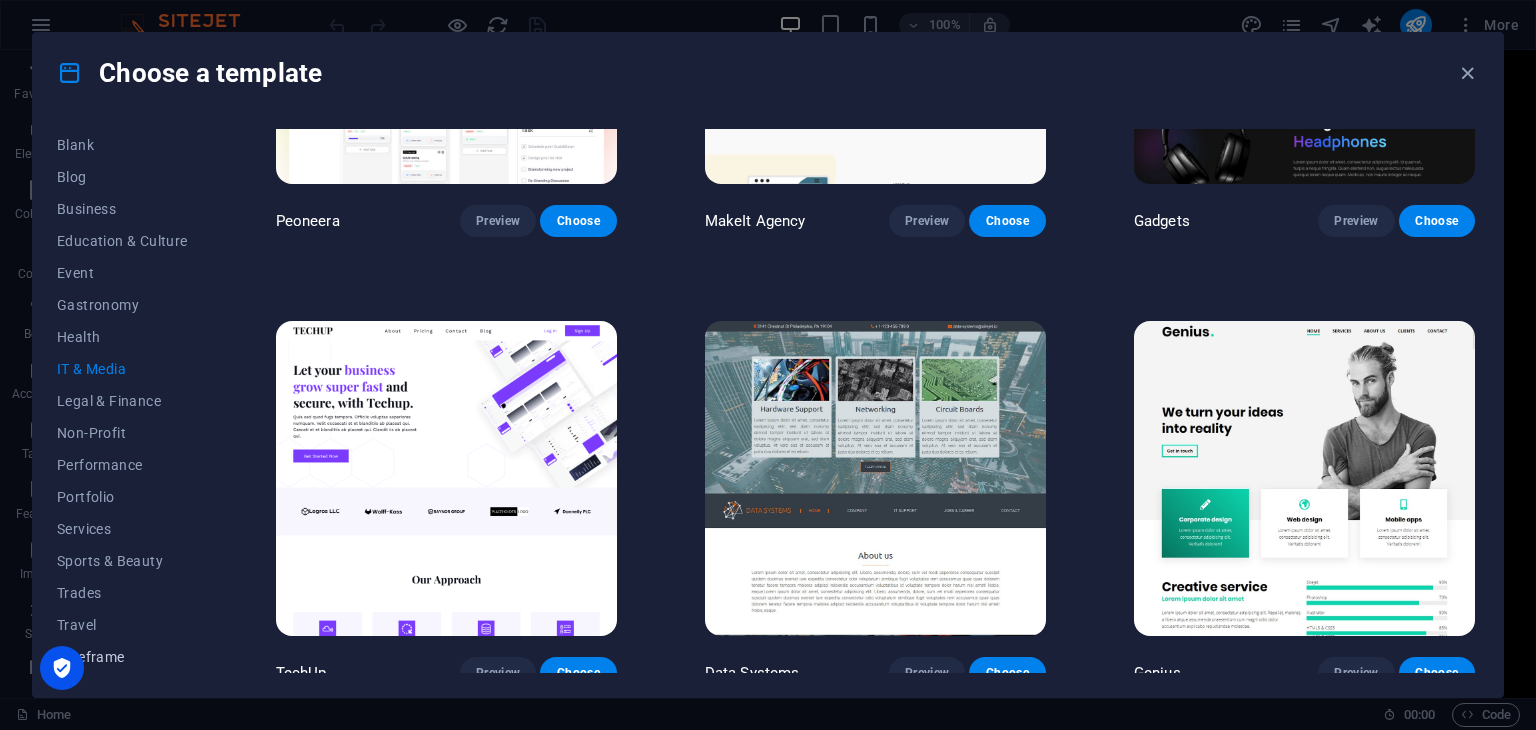 click on "Wireframe" at bounding box center (122, 657) 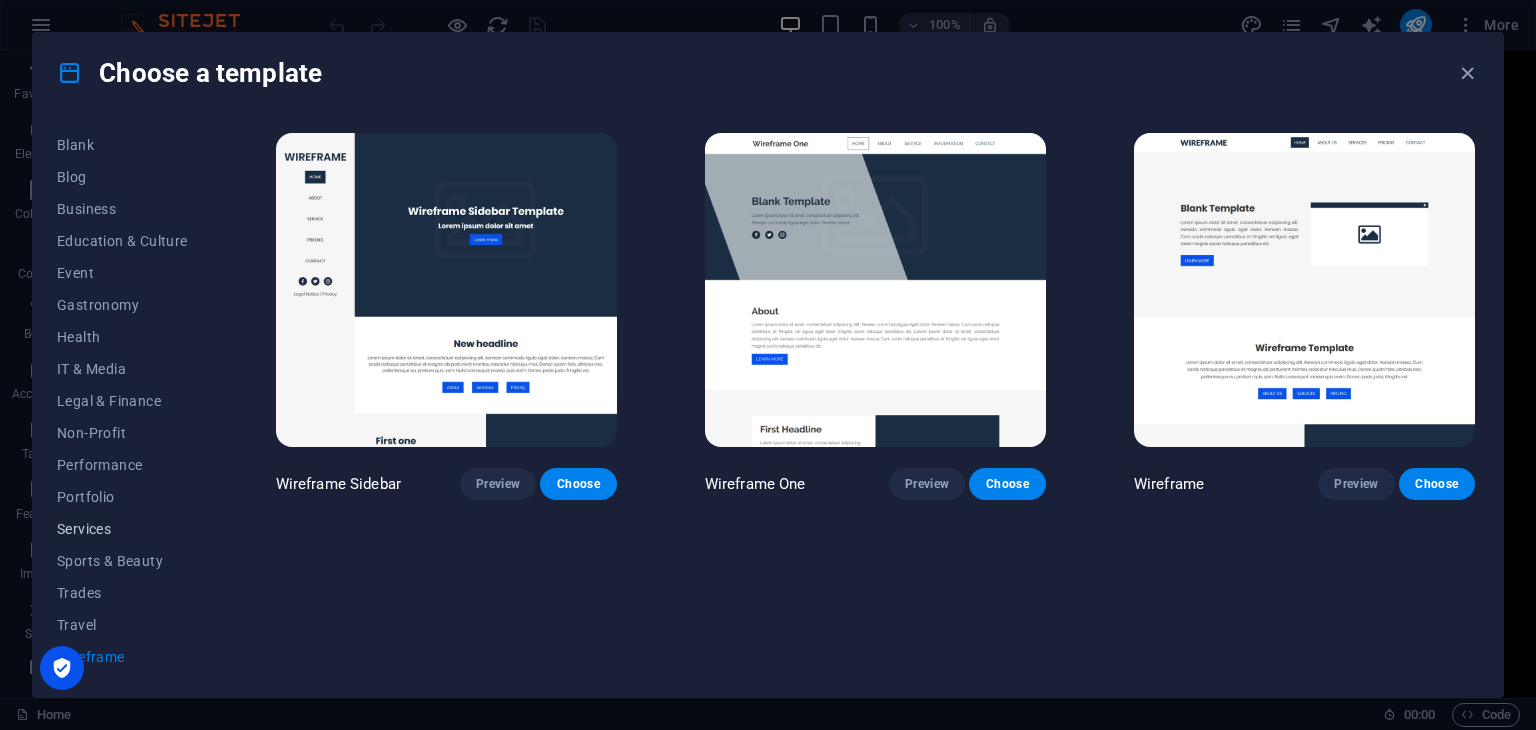 click on "Services" at bounding box center (122, 529) 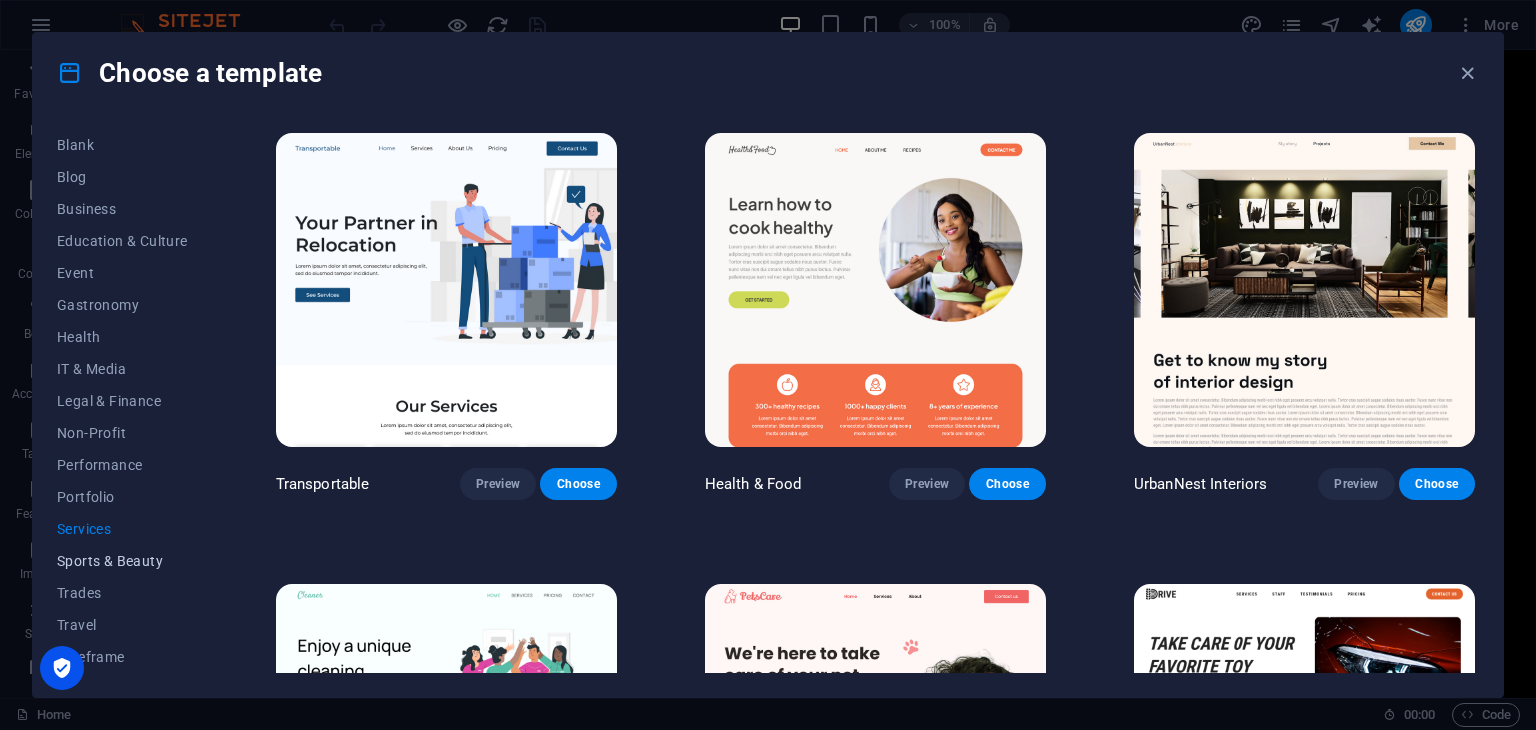 click on "Sports & Beauty" at bounding box center (122, 561) 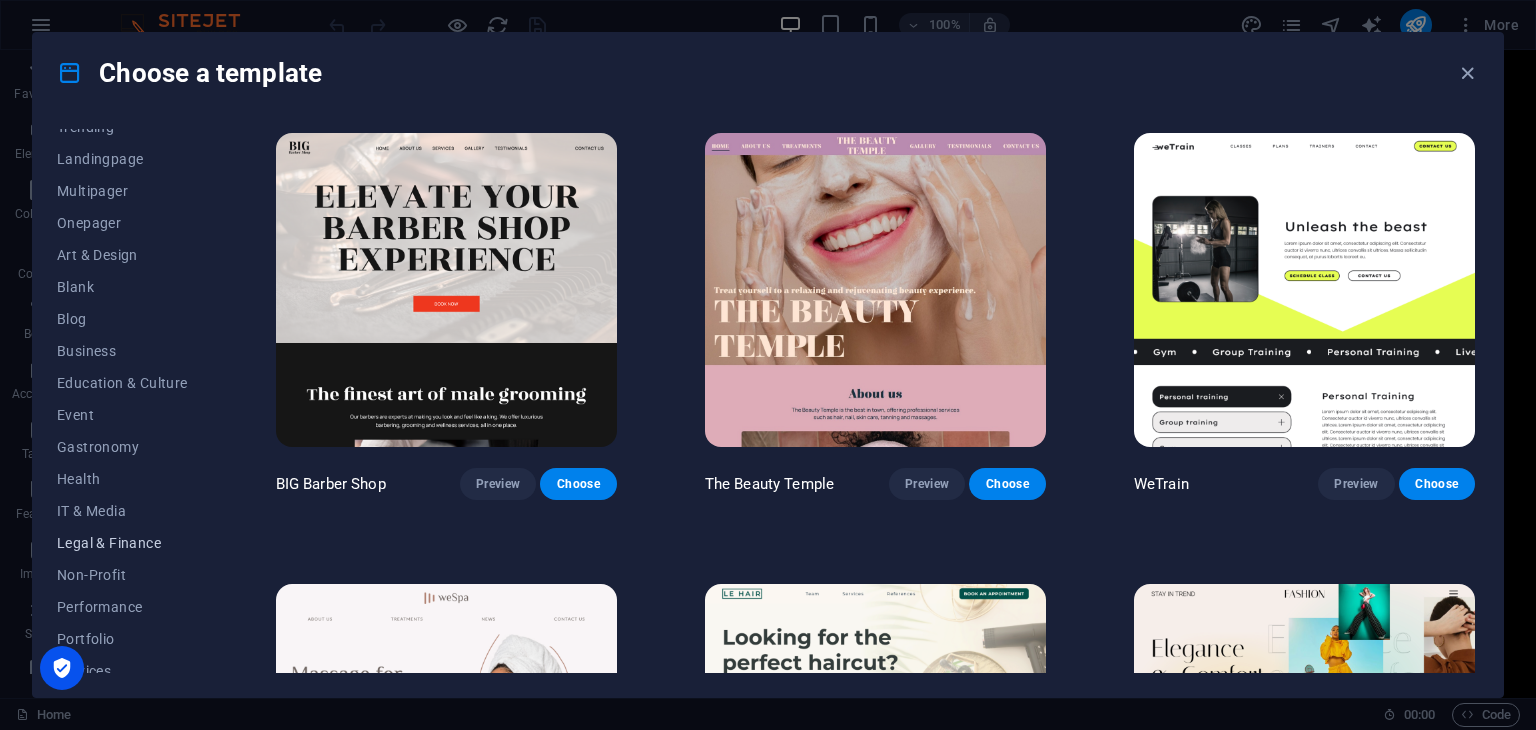 scroll, scrollTop: 112, scrollLeft: 0, axis: vertical 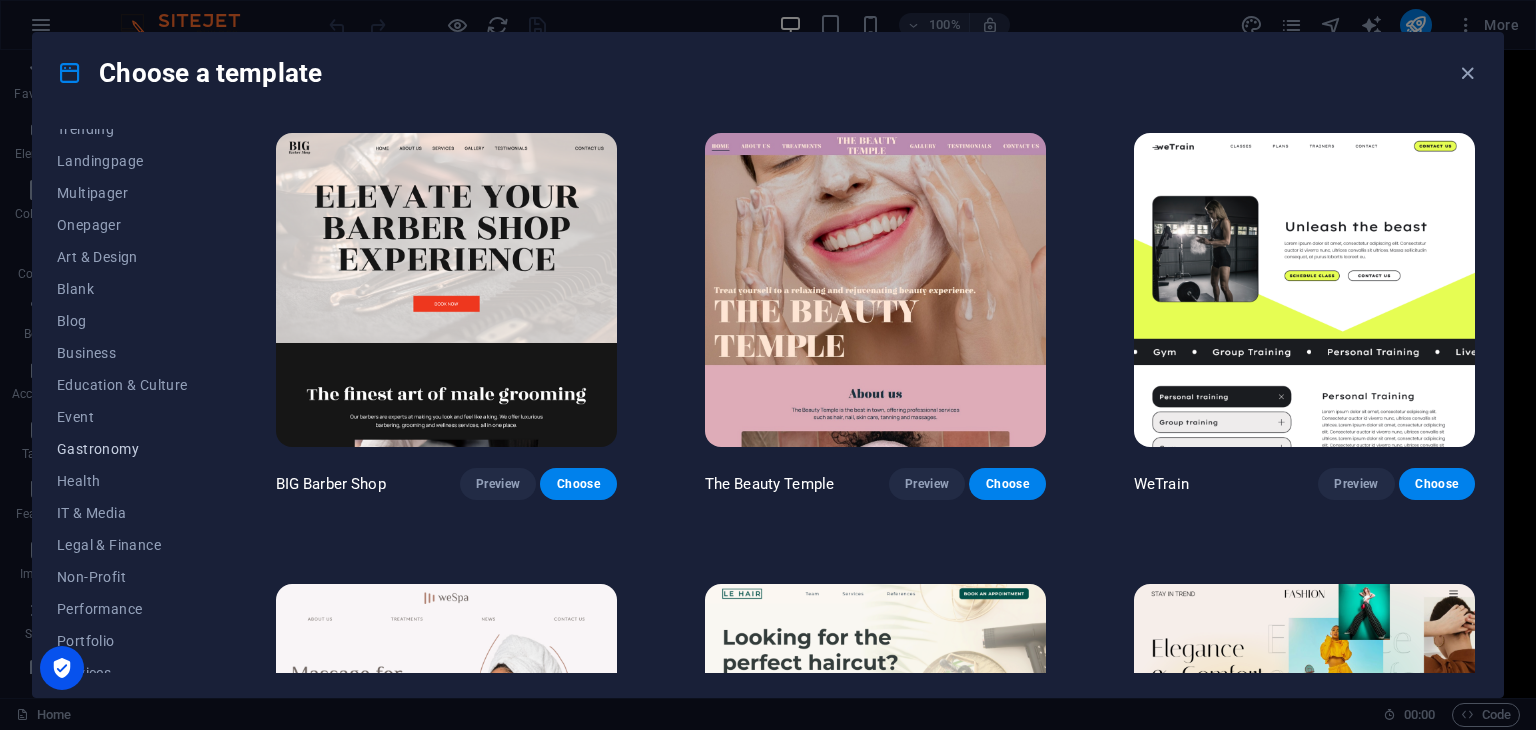 click on "Gastronomy" at bounding box center [122, 449] 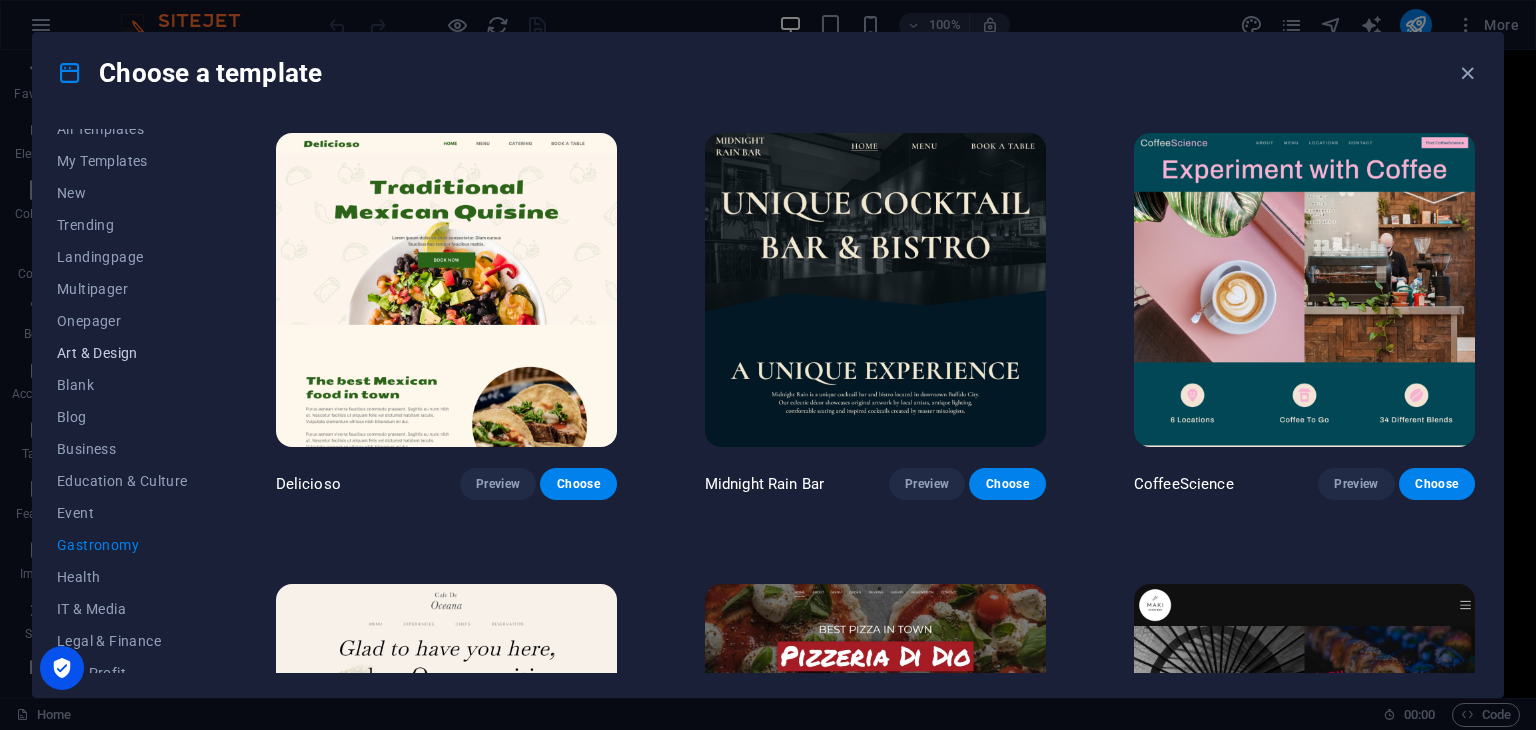 scroll, scrollTop: 0, scrollLeft: 0, axis: both 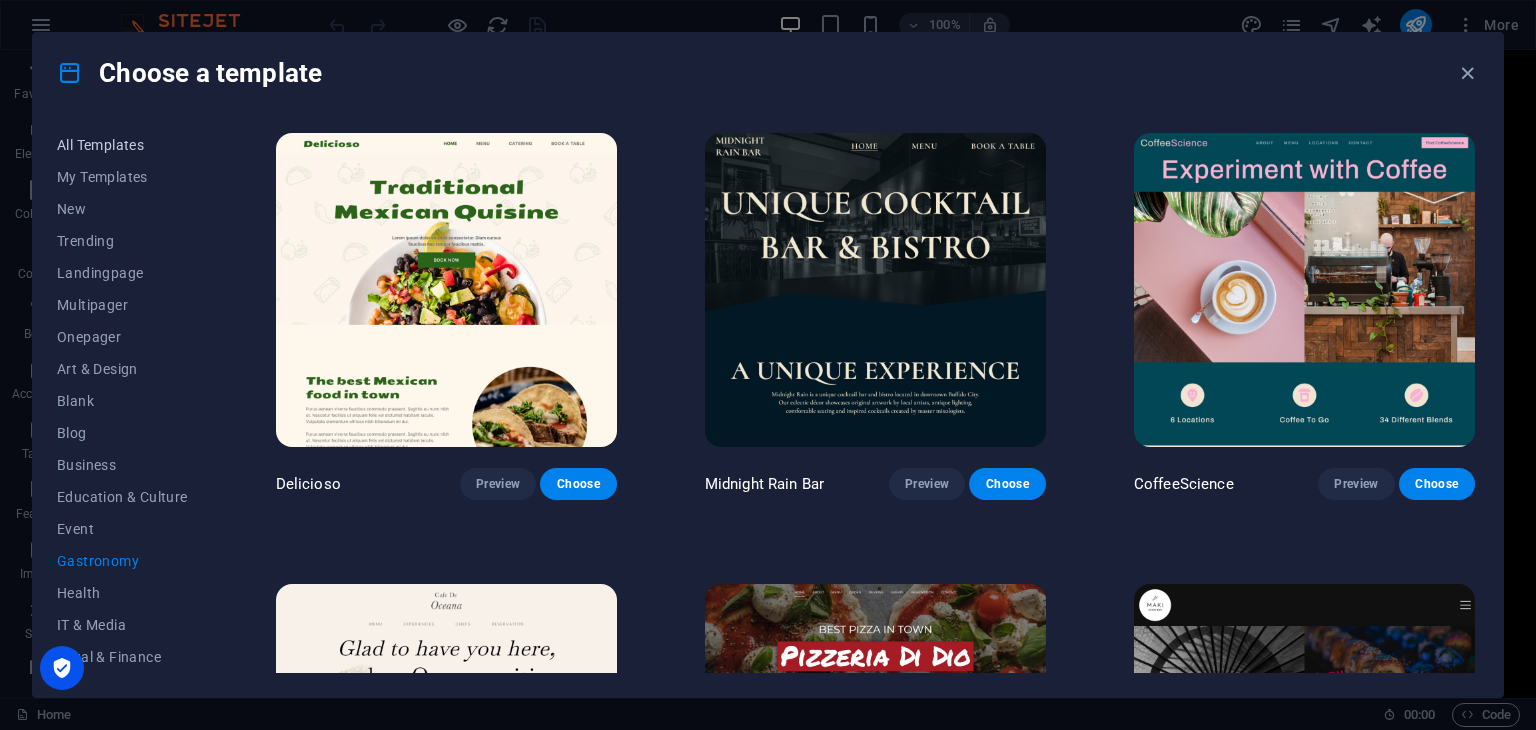 click on "All Templates" at bounding box center (122, 145) 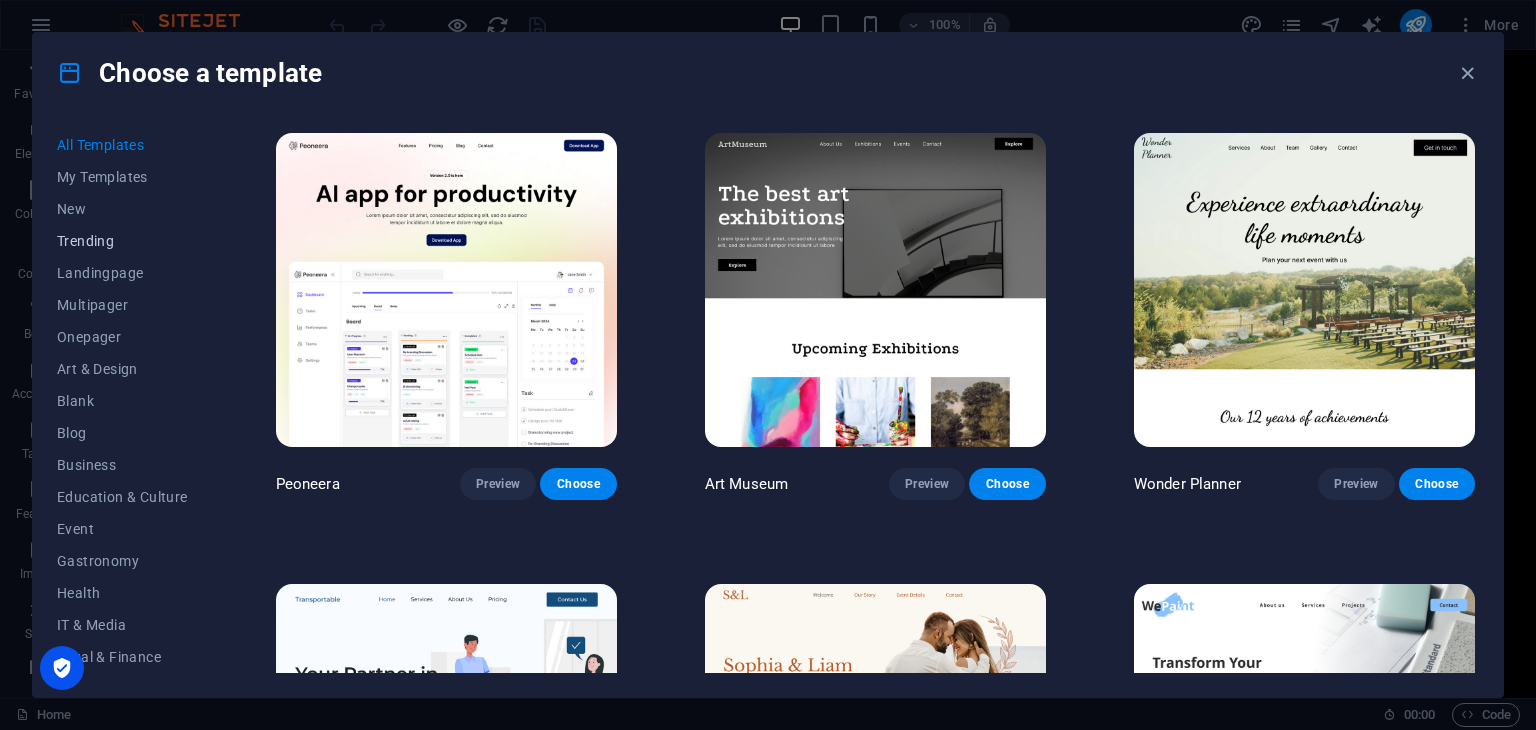 click on "Trending" at bounding box center [122, 241] 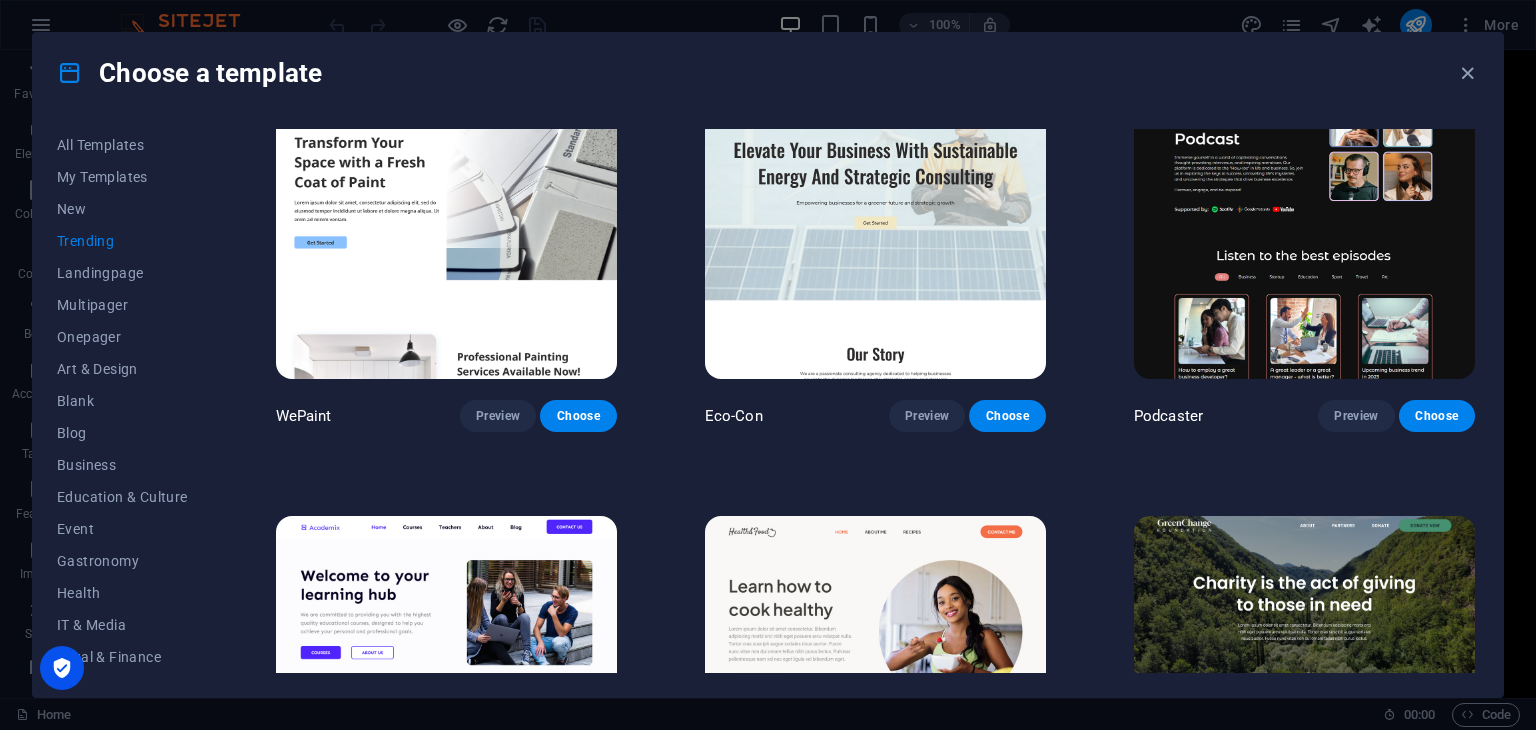 scroll, scrollTop: 515, scrollLeft: 0, axis: vertical 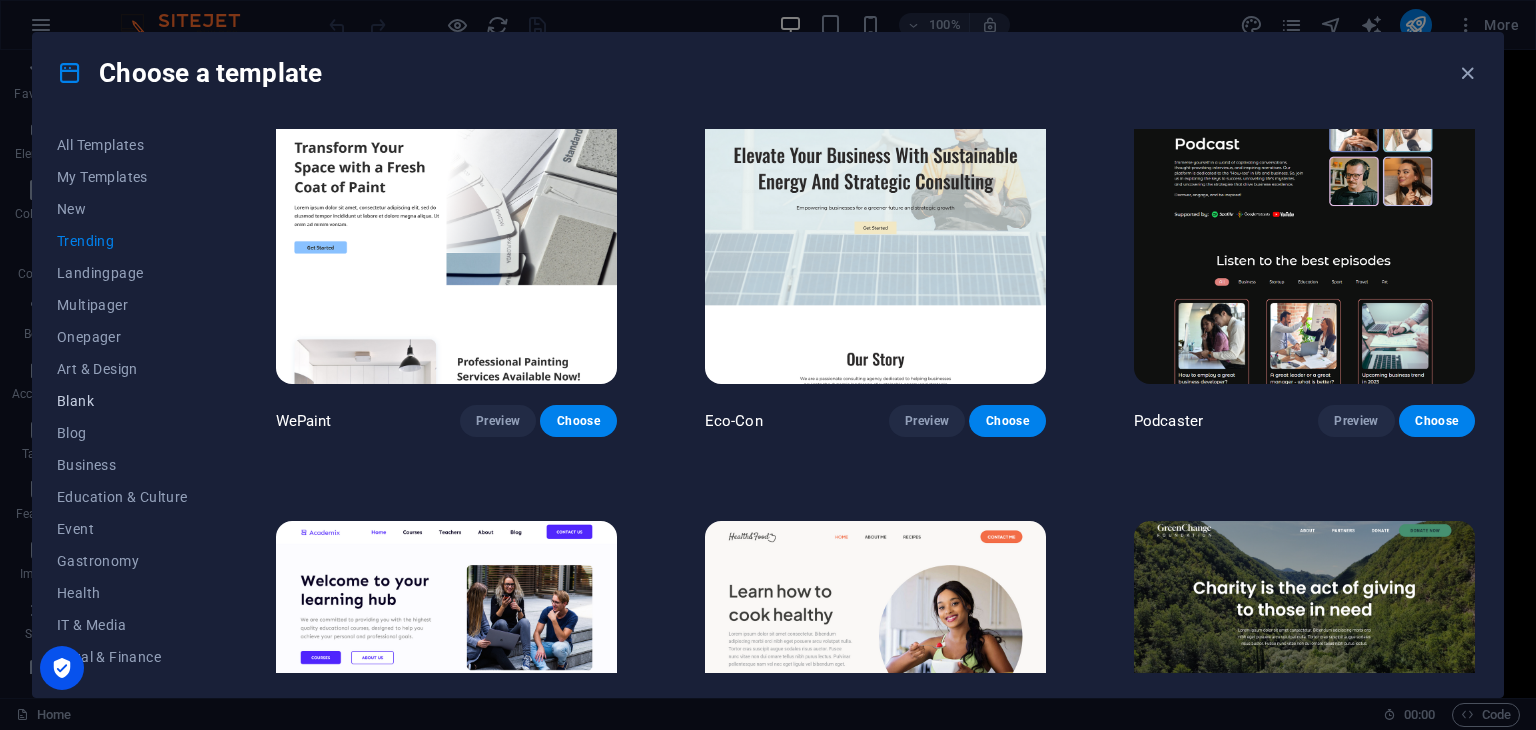 click on "Blank" at bounding box center [122, 401] 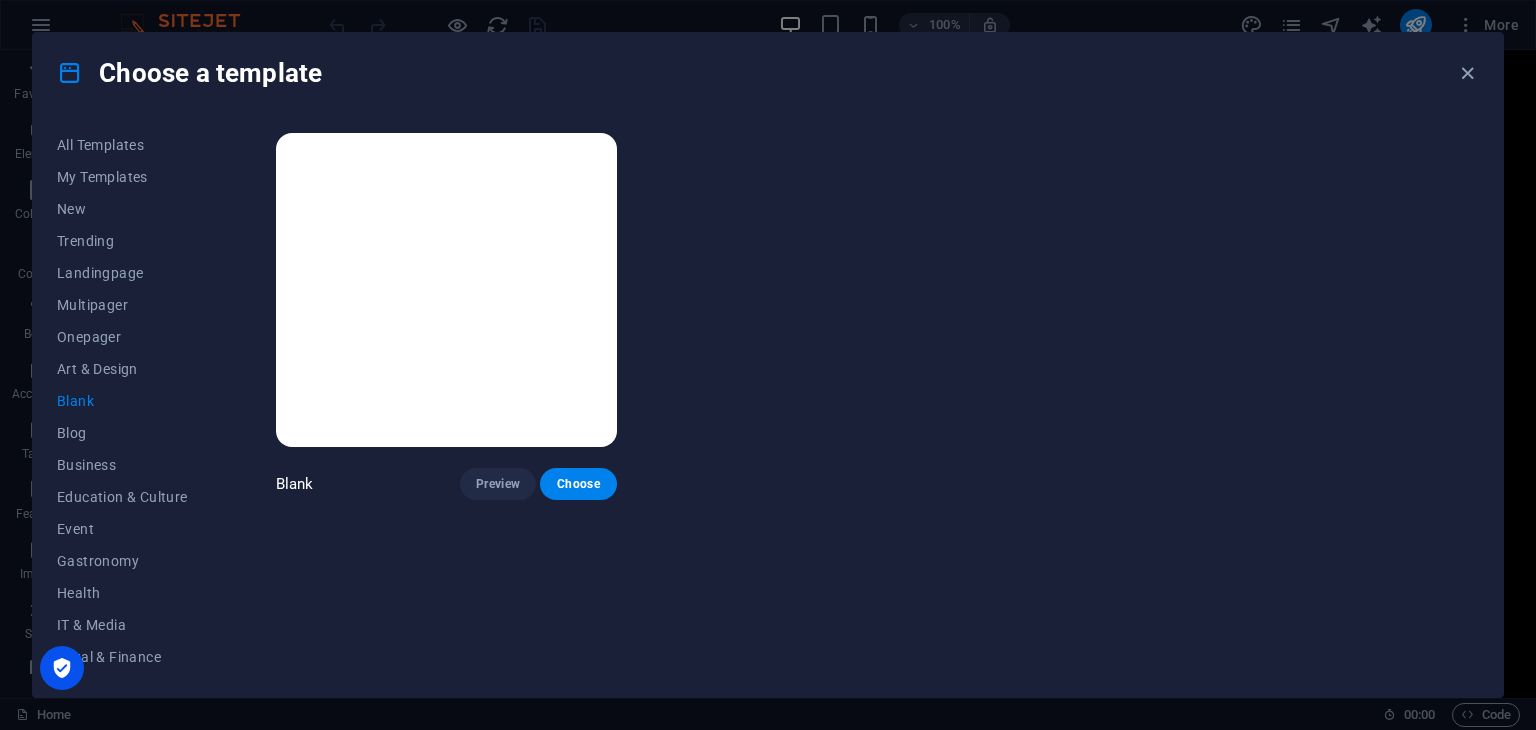 scroll, scrollTop: 0, scrollLeft: 0, axis: both 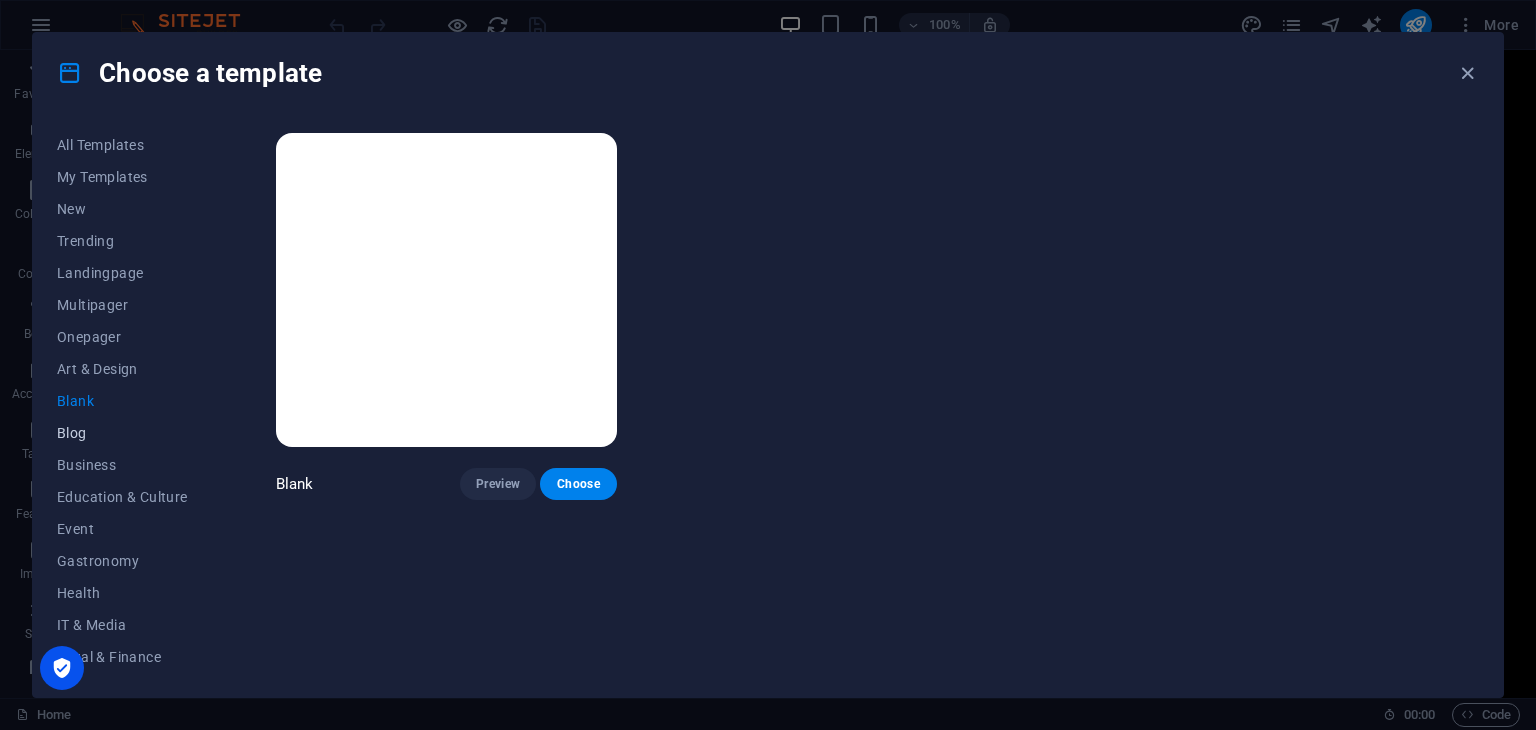 click on "Blog" at bounding box center (122, 433) 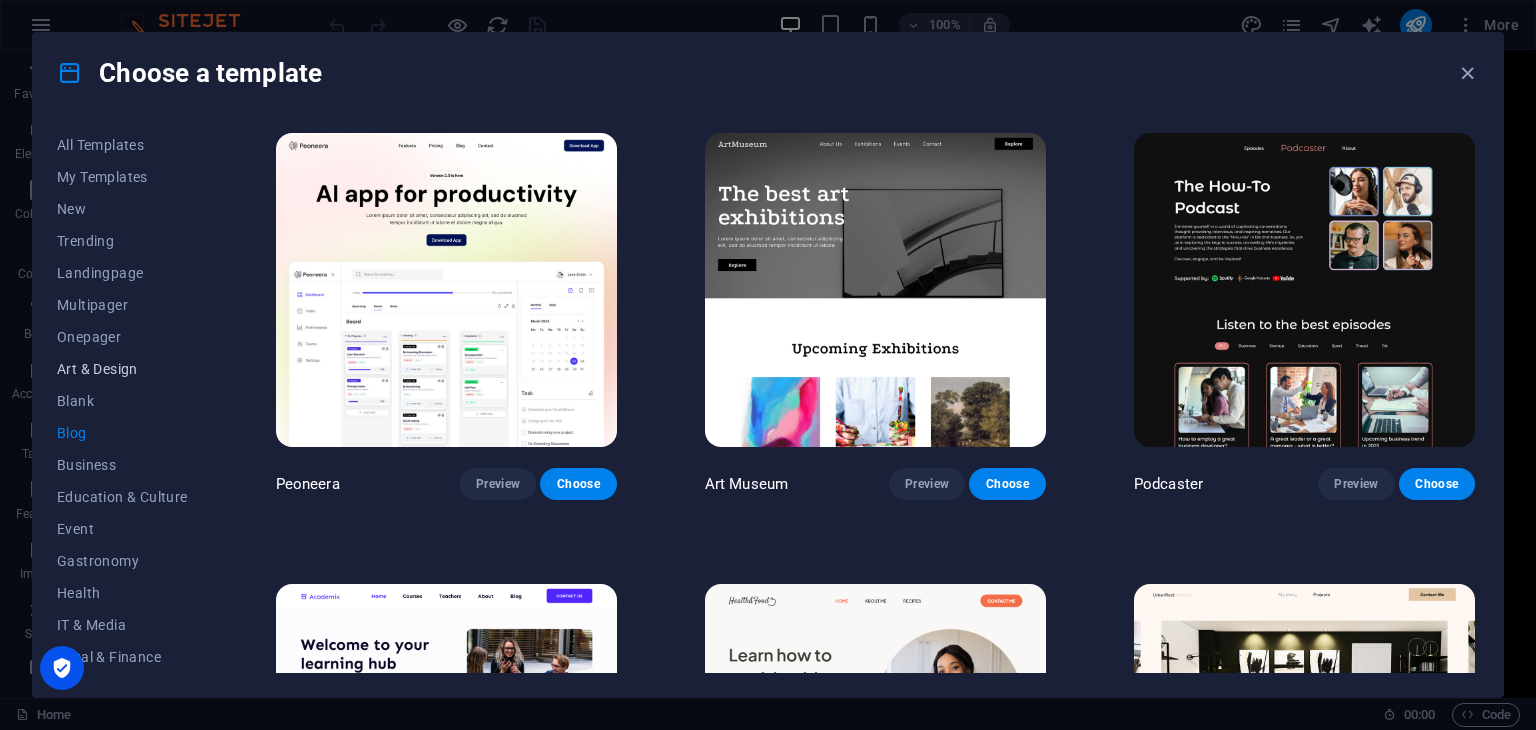 click on "Art & Design" at bounding box center [122, 369] 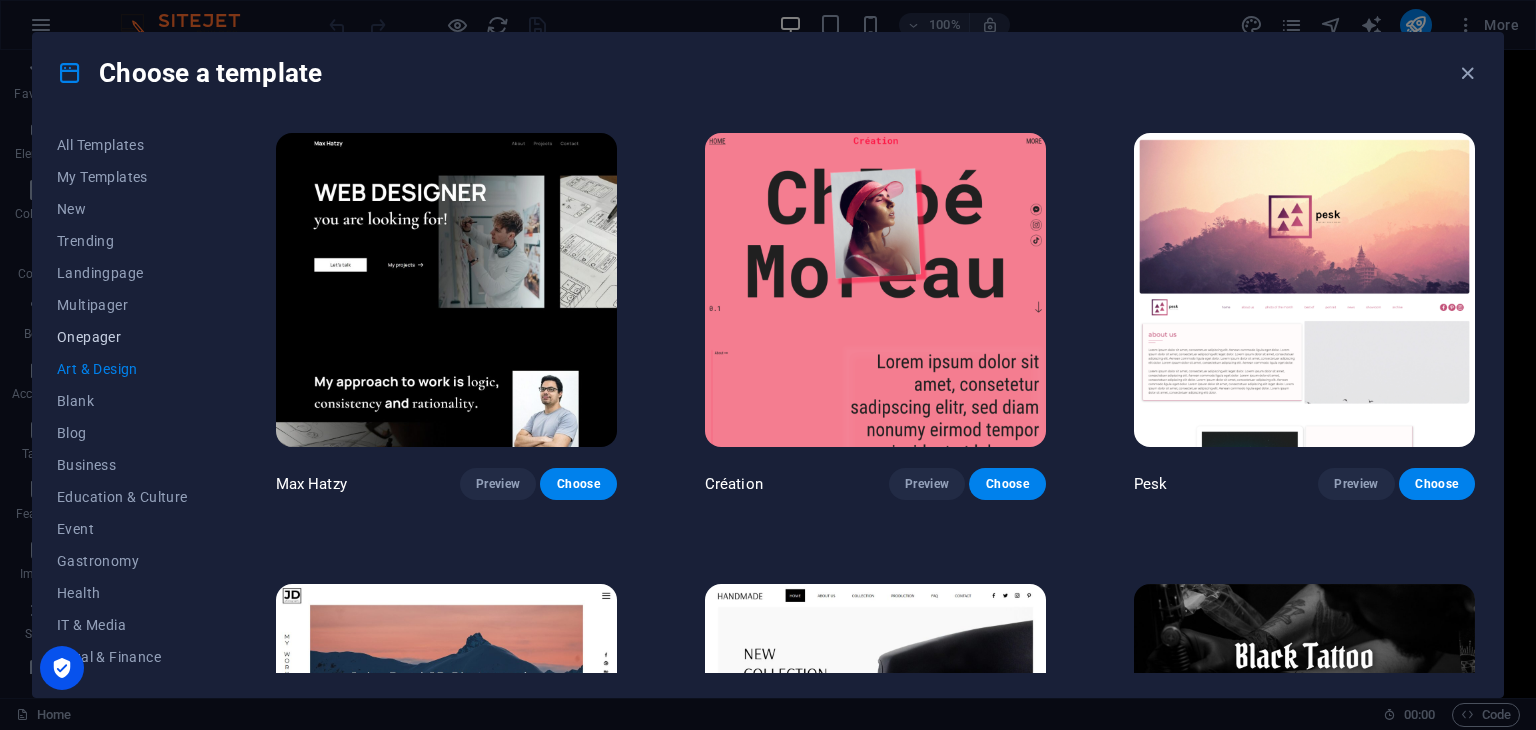 click on "Onepager" at bounding box center [122, 337] 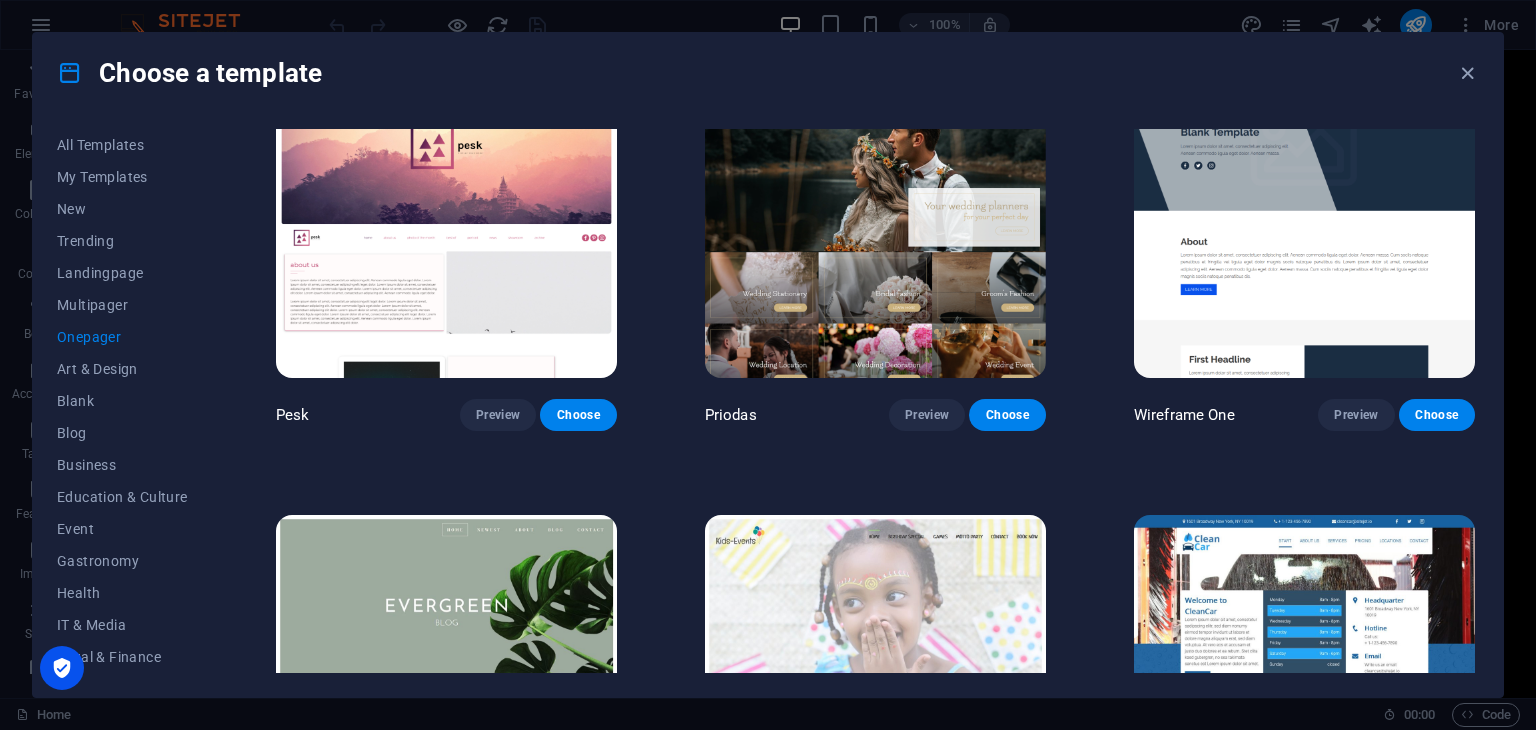 scroll, scrollTop: 9068, scrollLeft: 0, axis: vertical 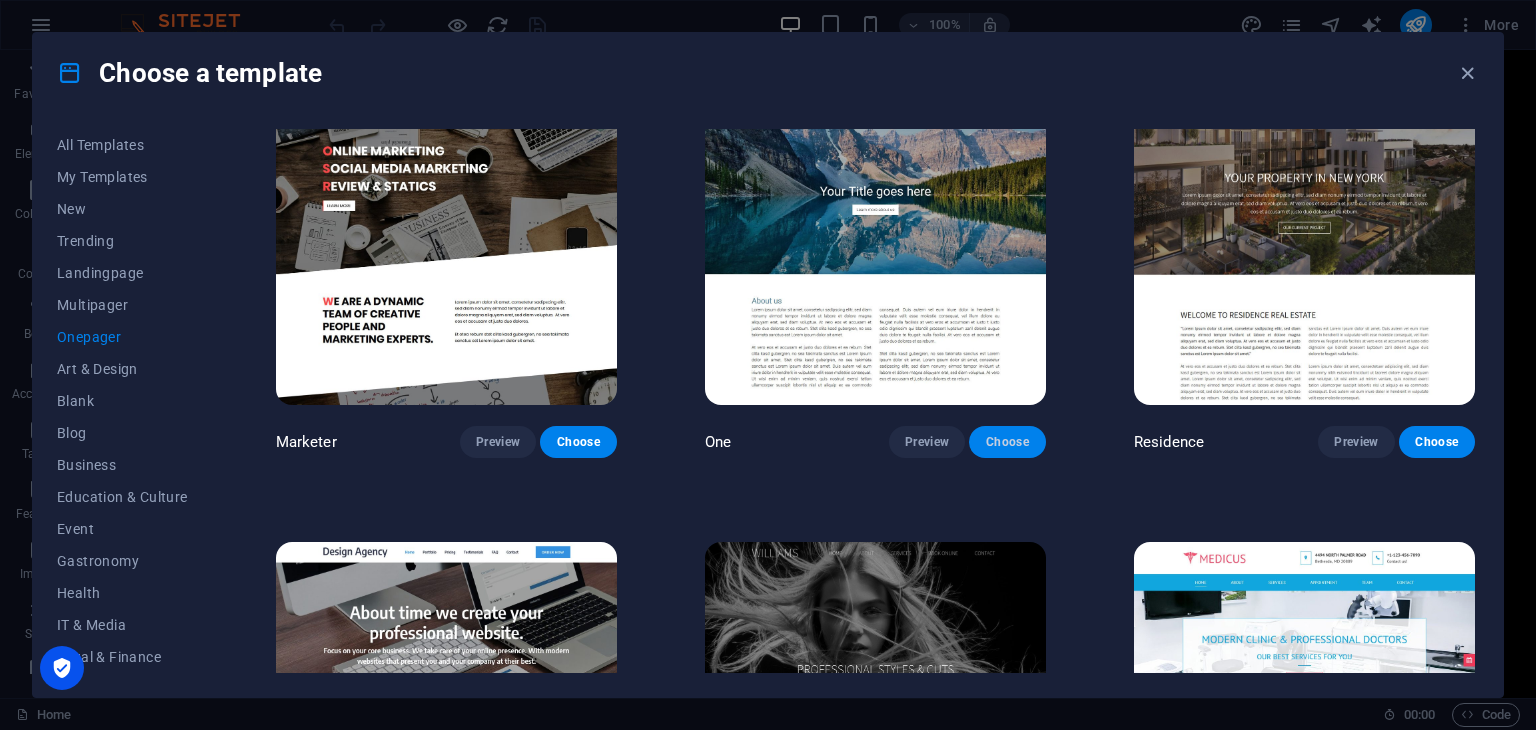 click on "Choose" at bounding box center (1007, 442) 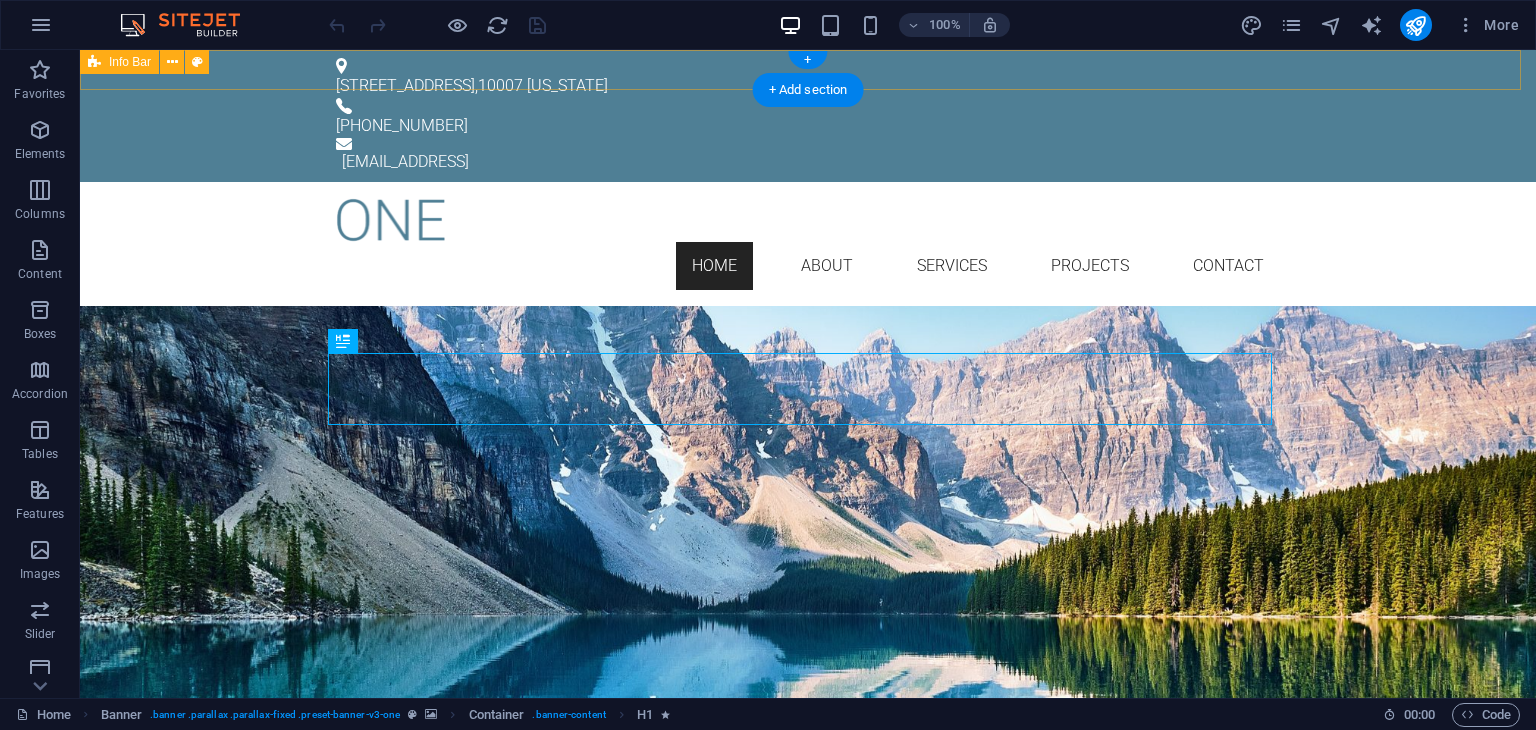 scroll, scrollTop: 0, scrollLeft: 0, axis: both 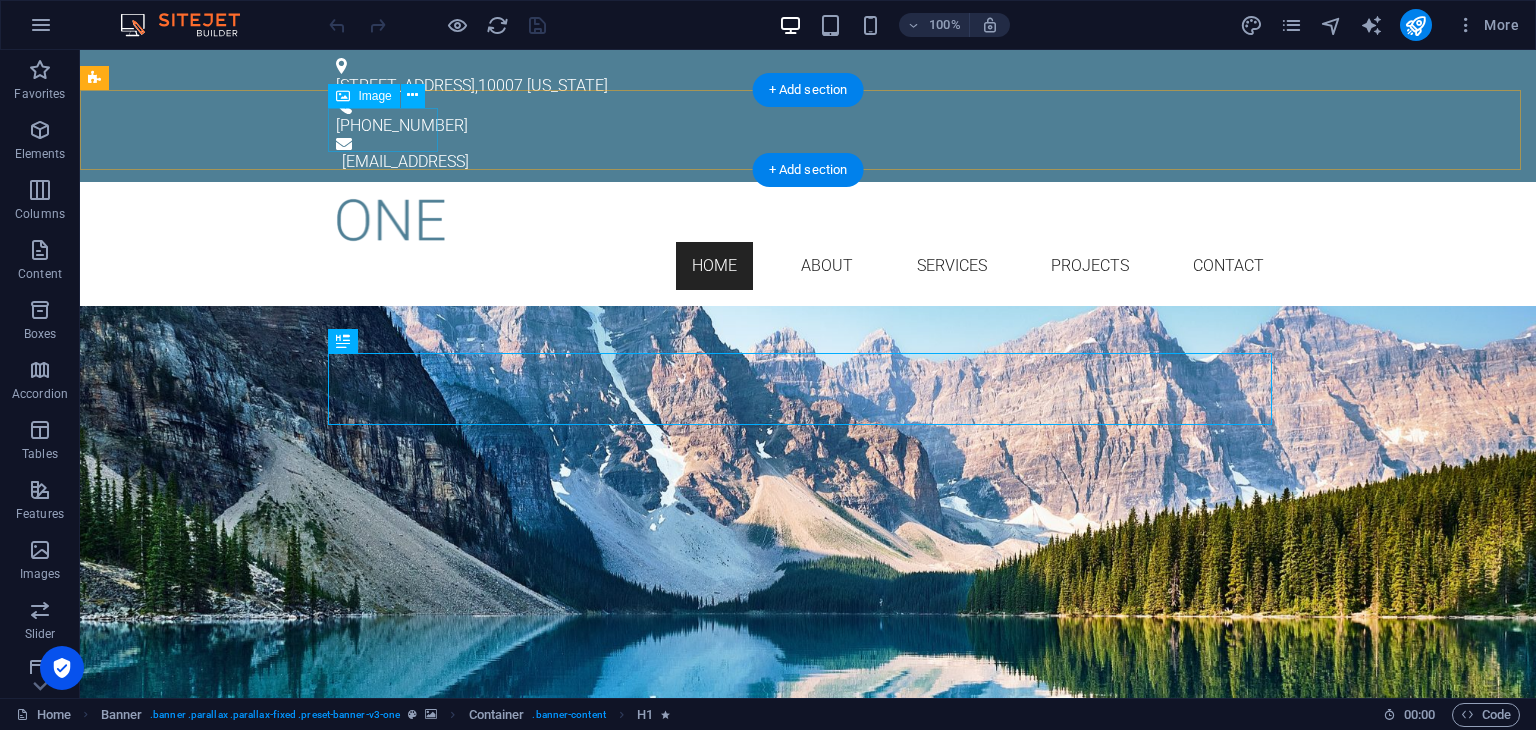 click at bounding box center (808, 220) 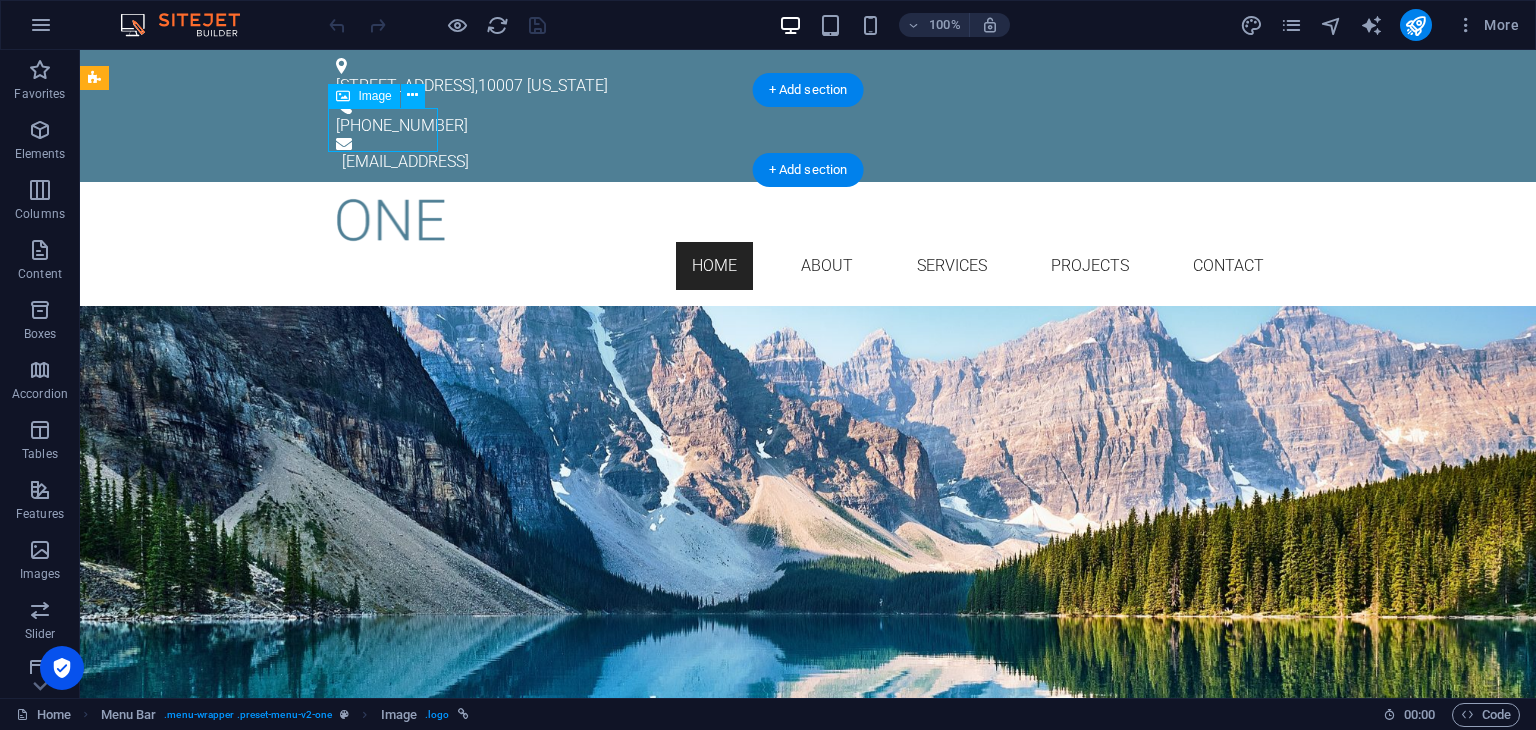 click at bounding box center (808, 220) 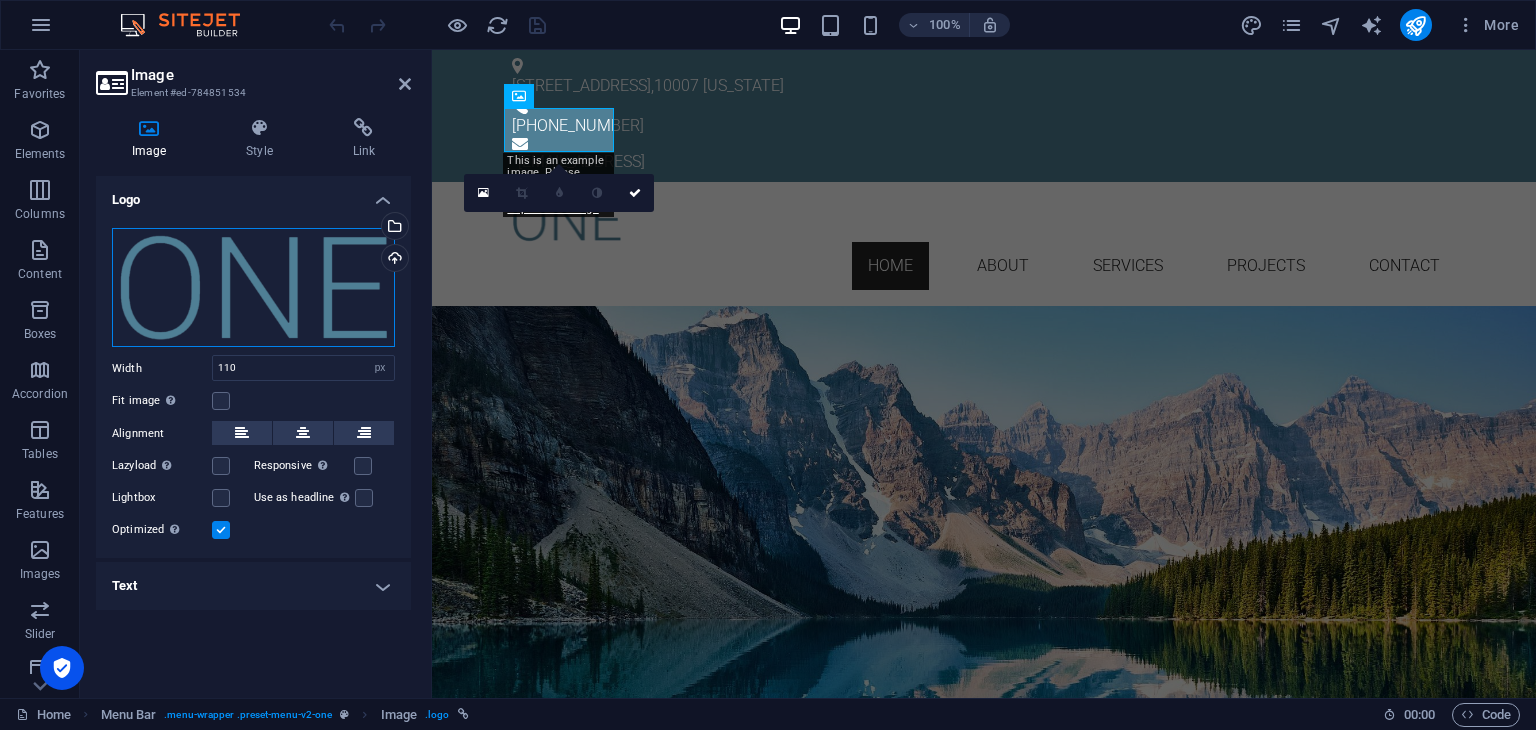 click on "Drag files here, click to choose files or select files from Files or our free stock photos & videos" at bounding box center (253, 288) 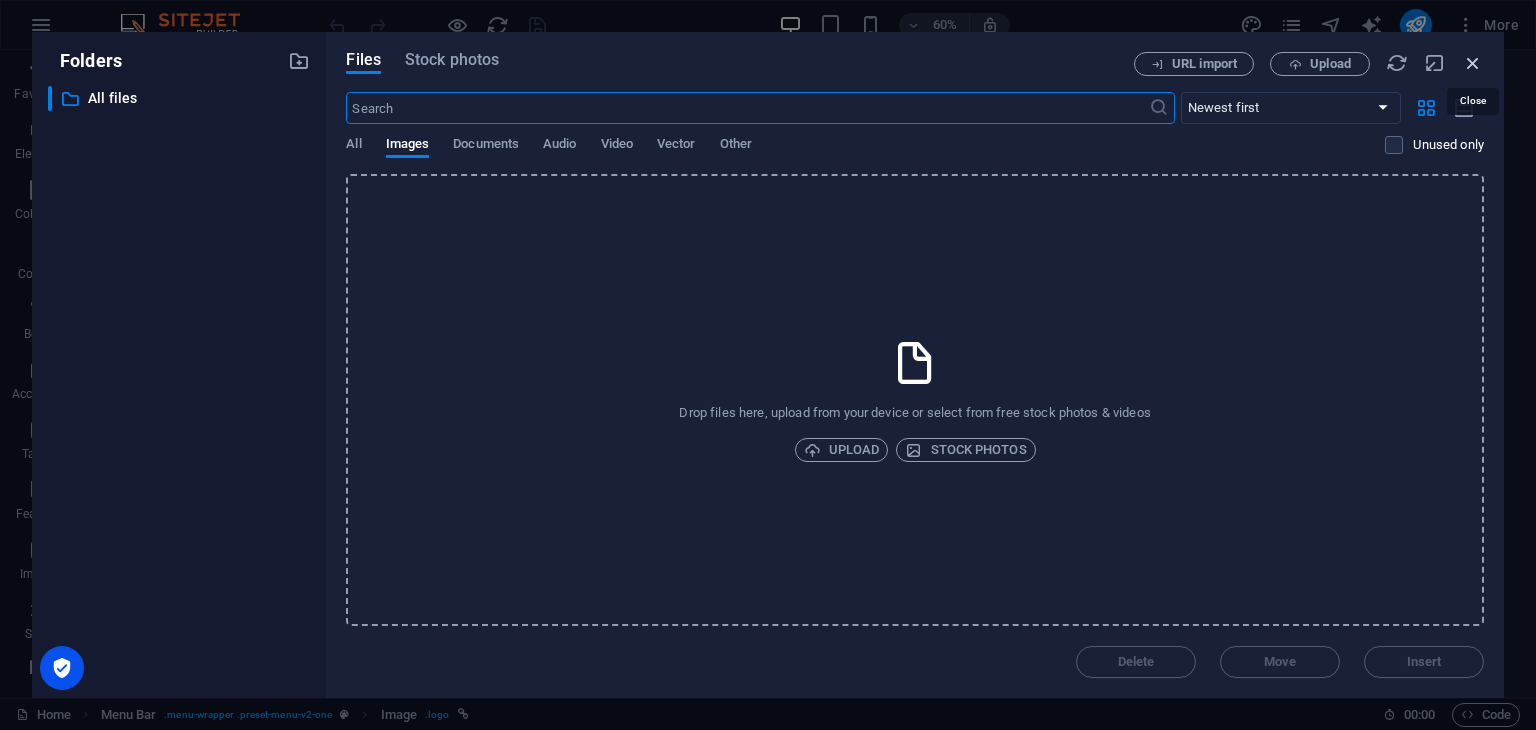 click at bounding box center [1473, 63] 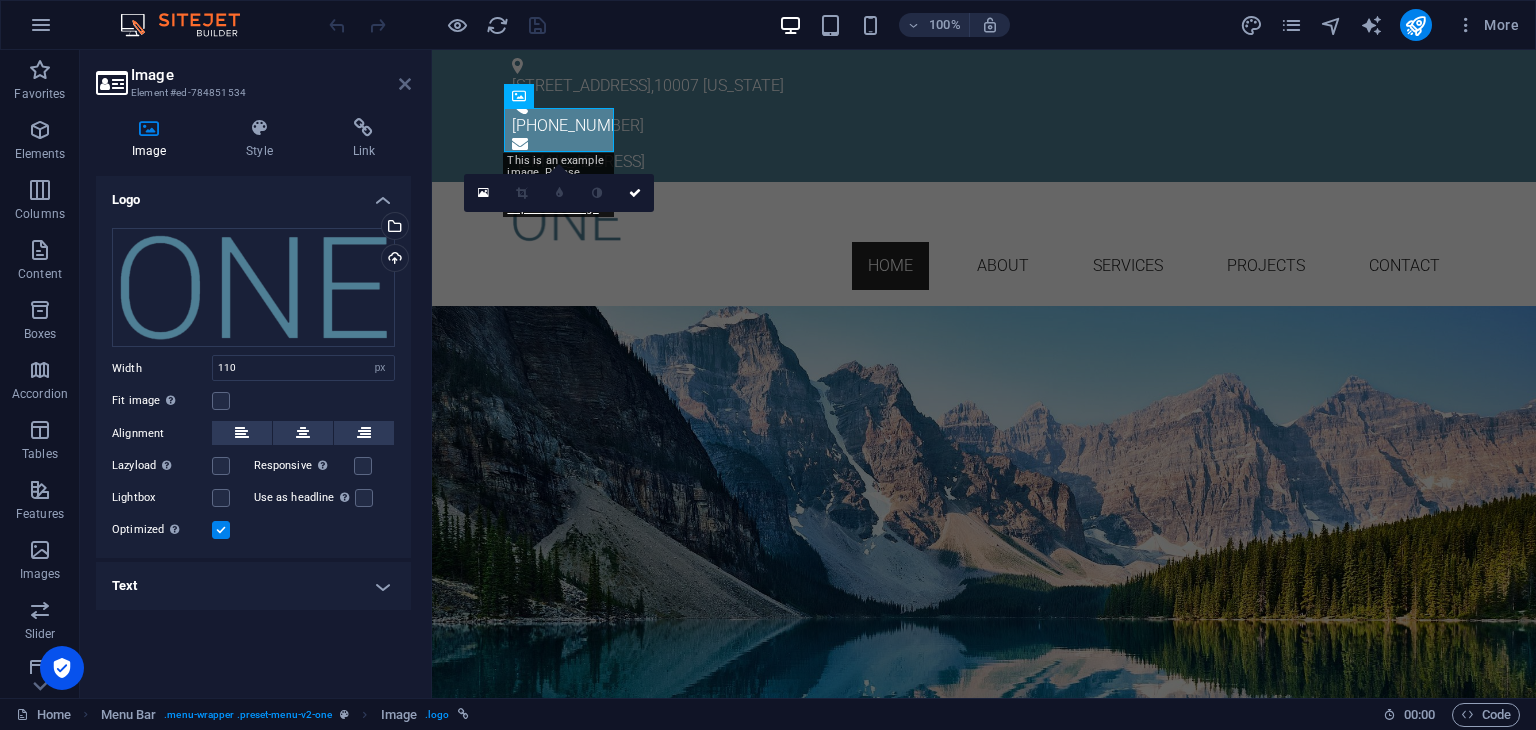 click at bounding box center [405, 84] 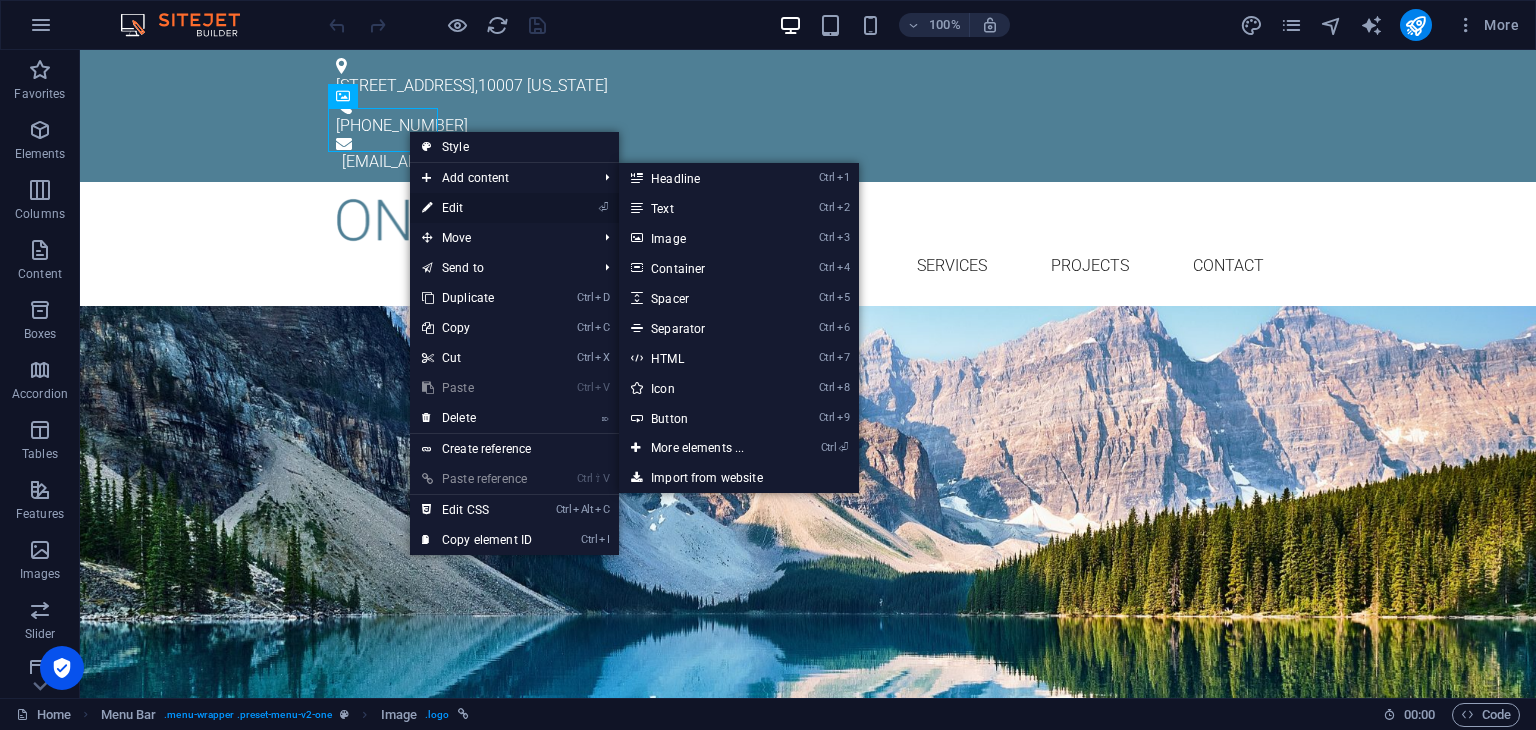 click on "⏎  Edit" at bounding box center (477, 208) 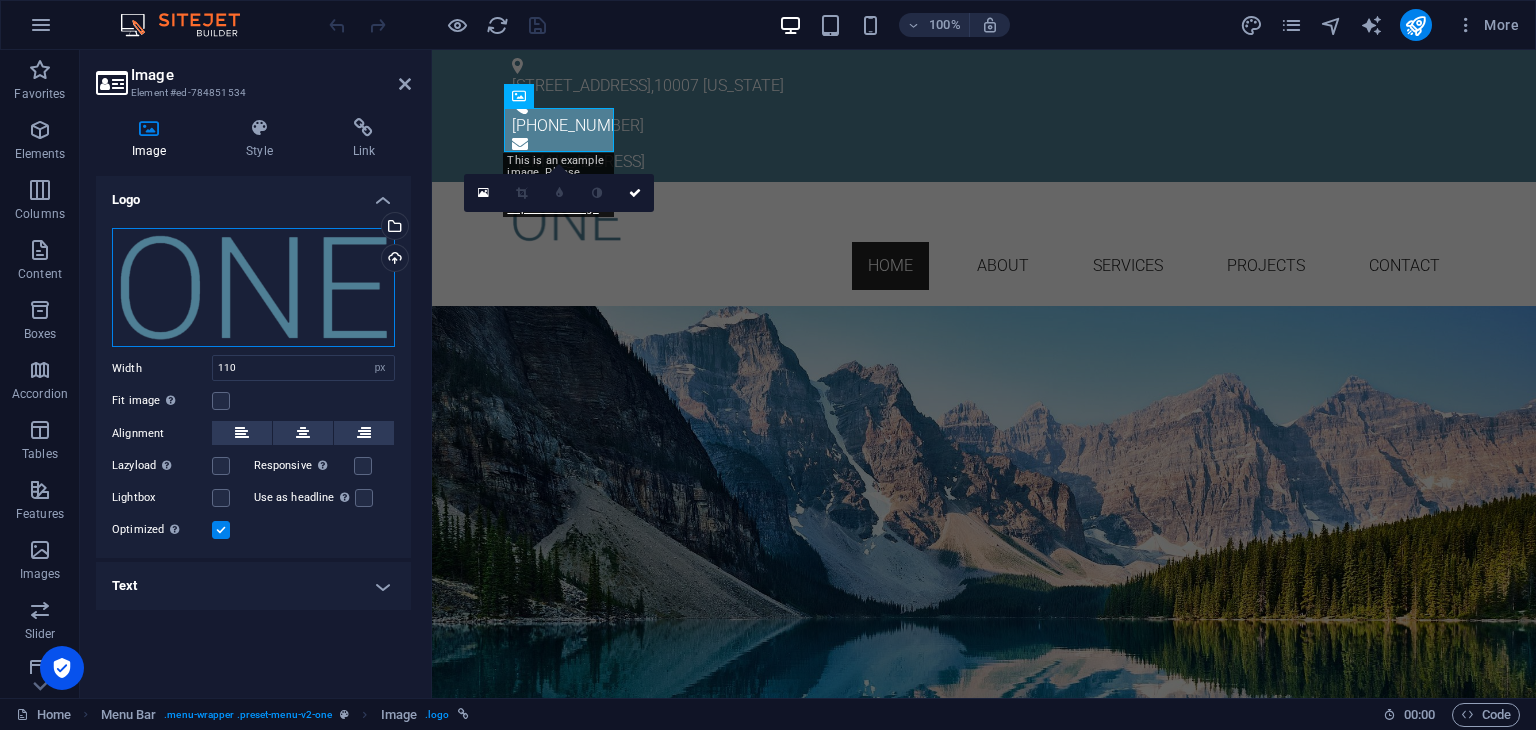 click on "Drag files here, click to choose files or select files from Files or our free stock photos & videos" at bounding box center [253, 288] 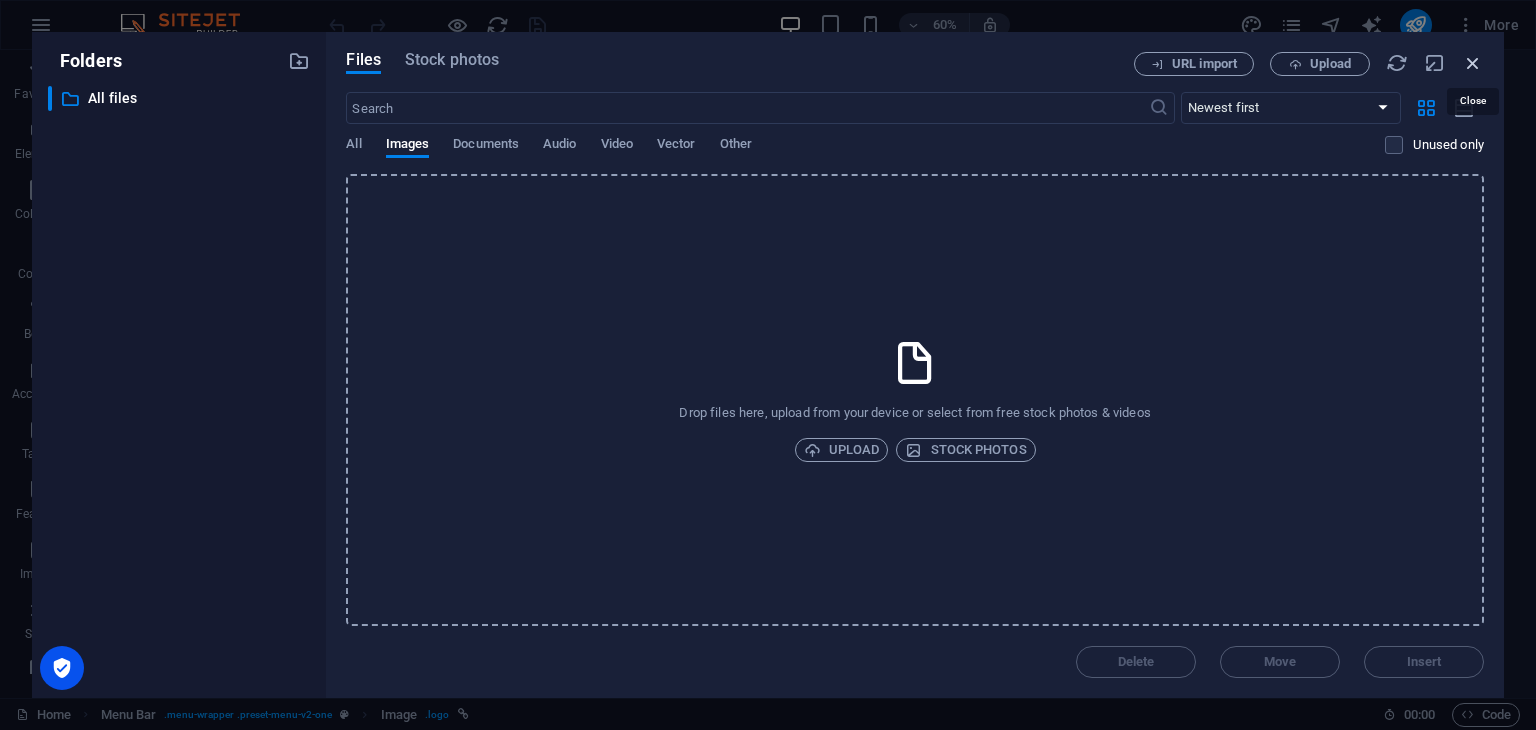 click at bounding box center (1473, 63) 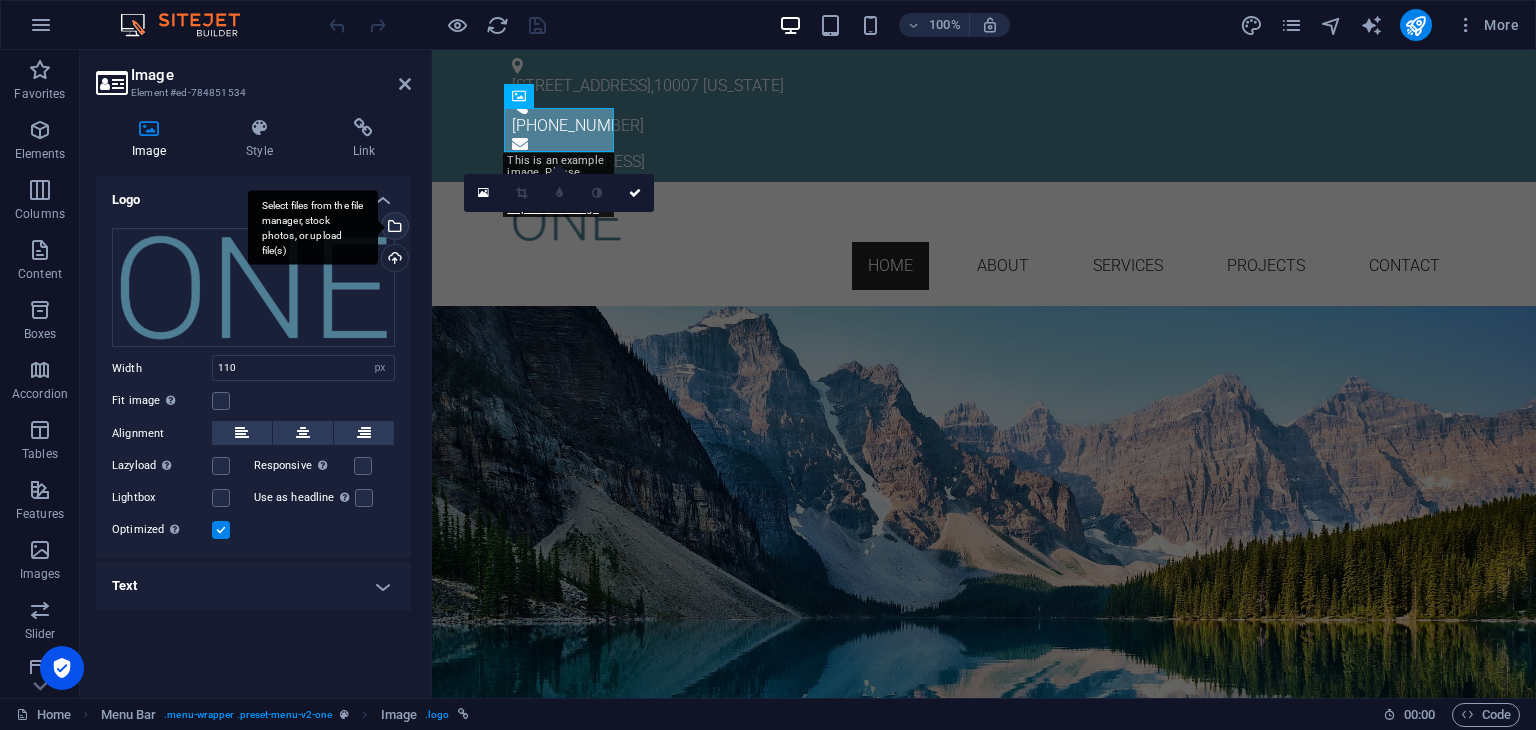click on "Select files from the file manager, stock photos, or upload file(s)" at bounding box center [393, 228] 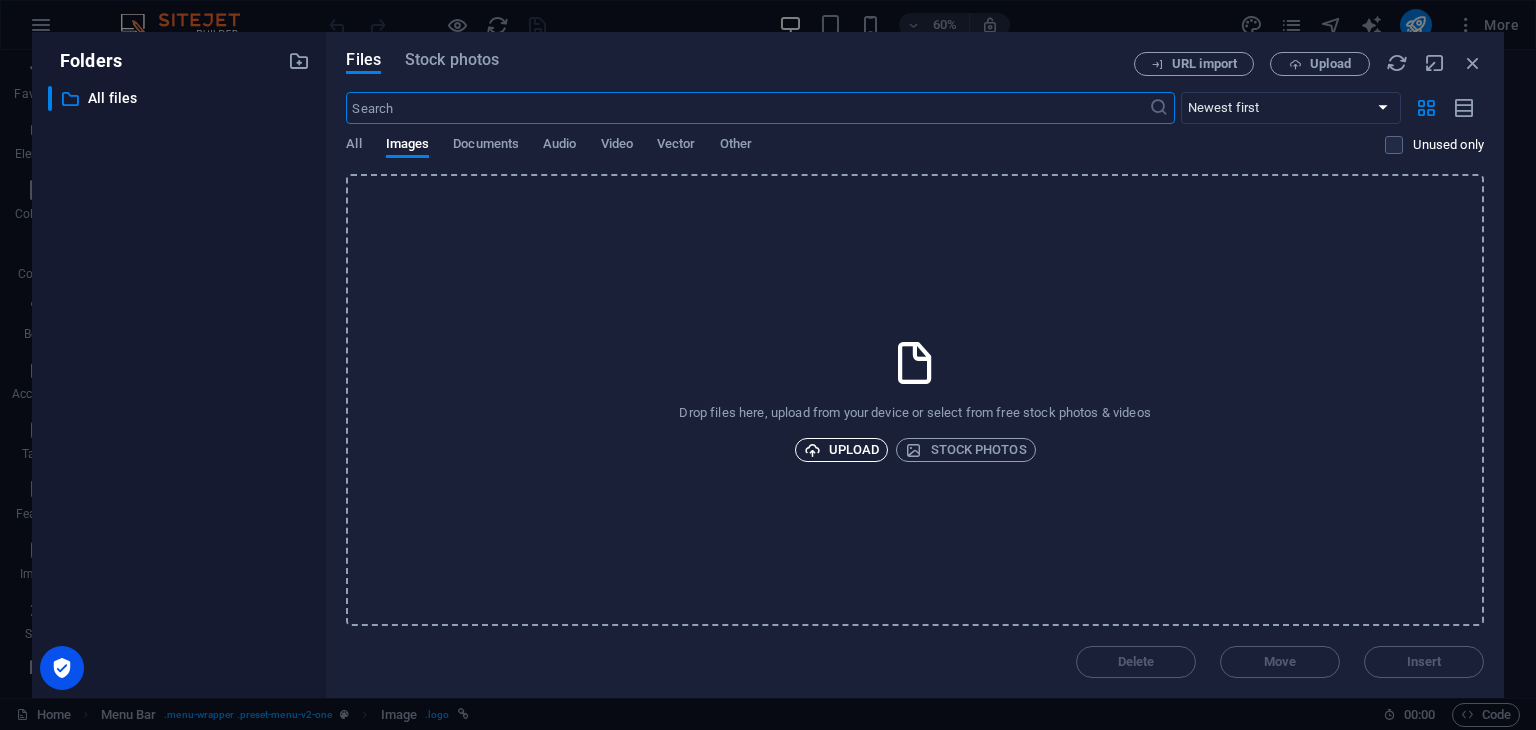click on "Upload" at bounding box center (842, 450) 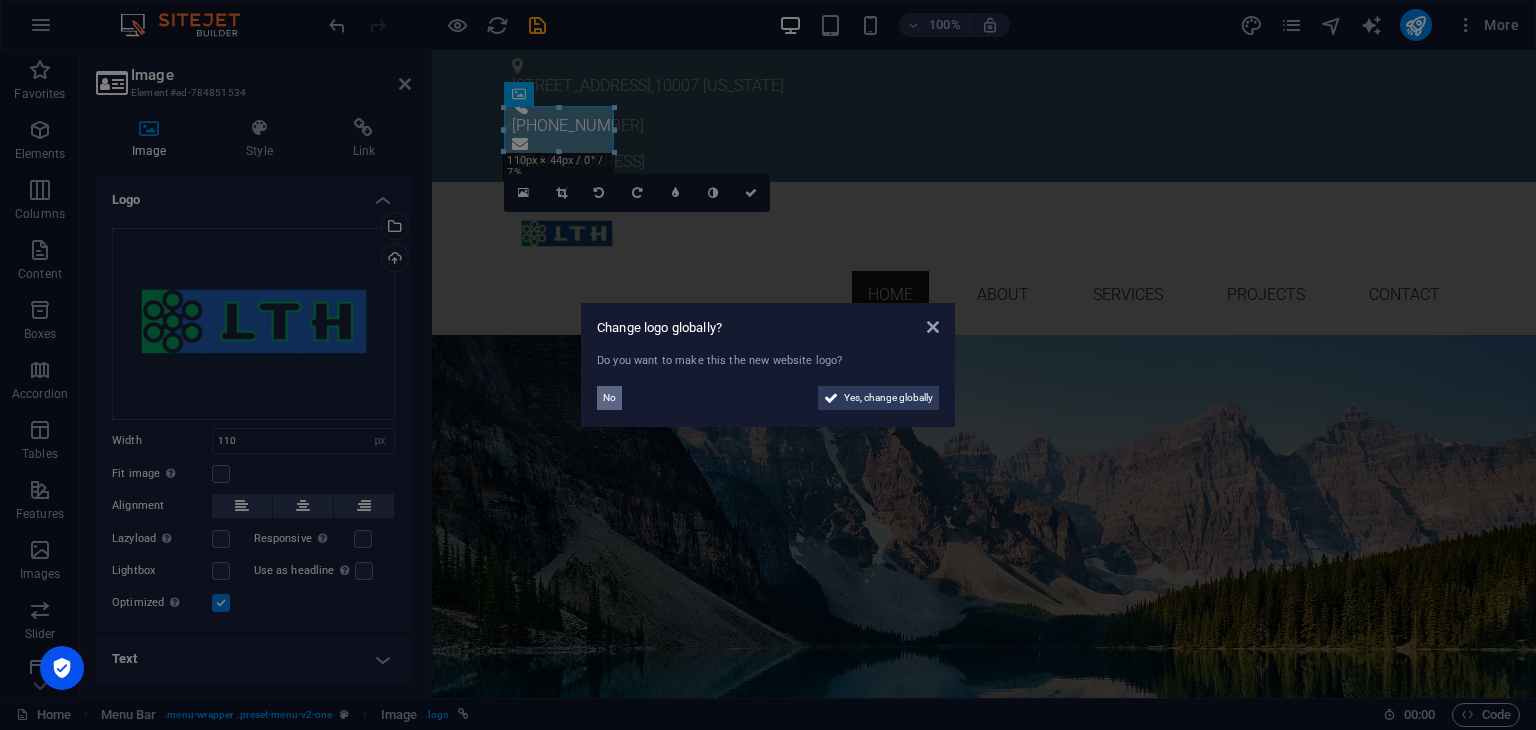 click on "No" at bounding box center (609, 398) 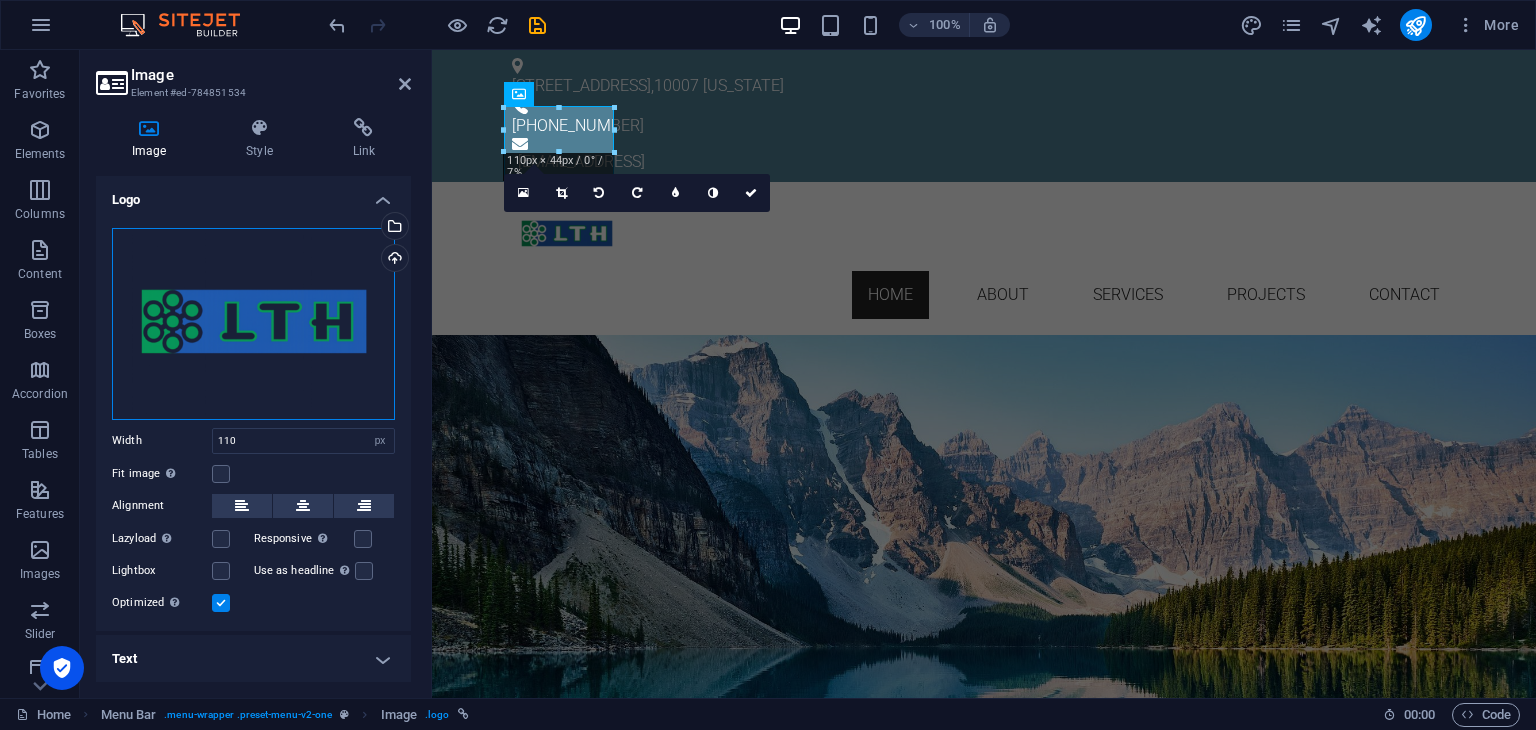 click on "Drag files here, click to choose files or select files from Files or our free stock photos & videos" at bounding box center (253, 324) 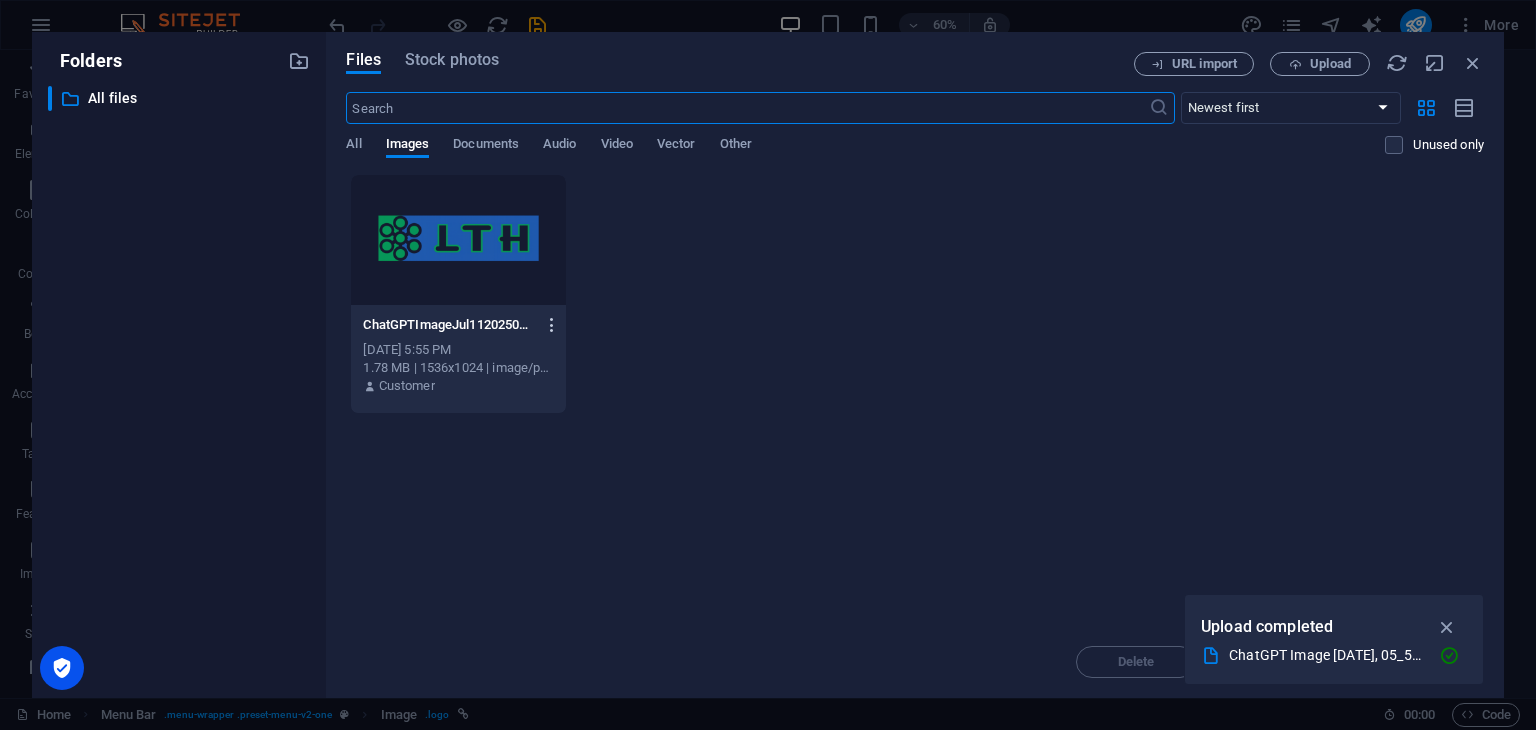 click at bounding box center (552, 325) 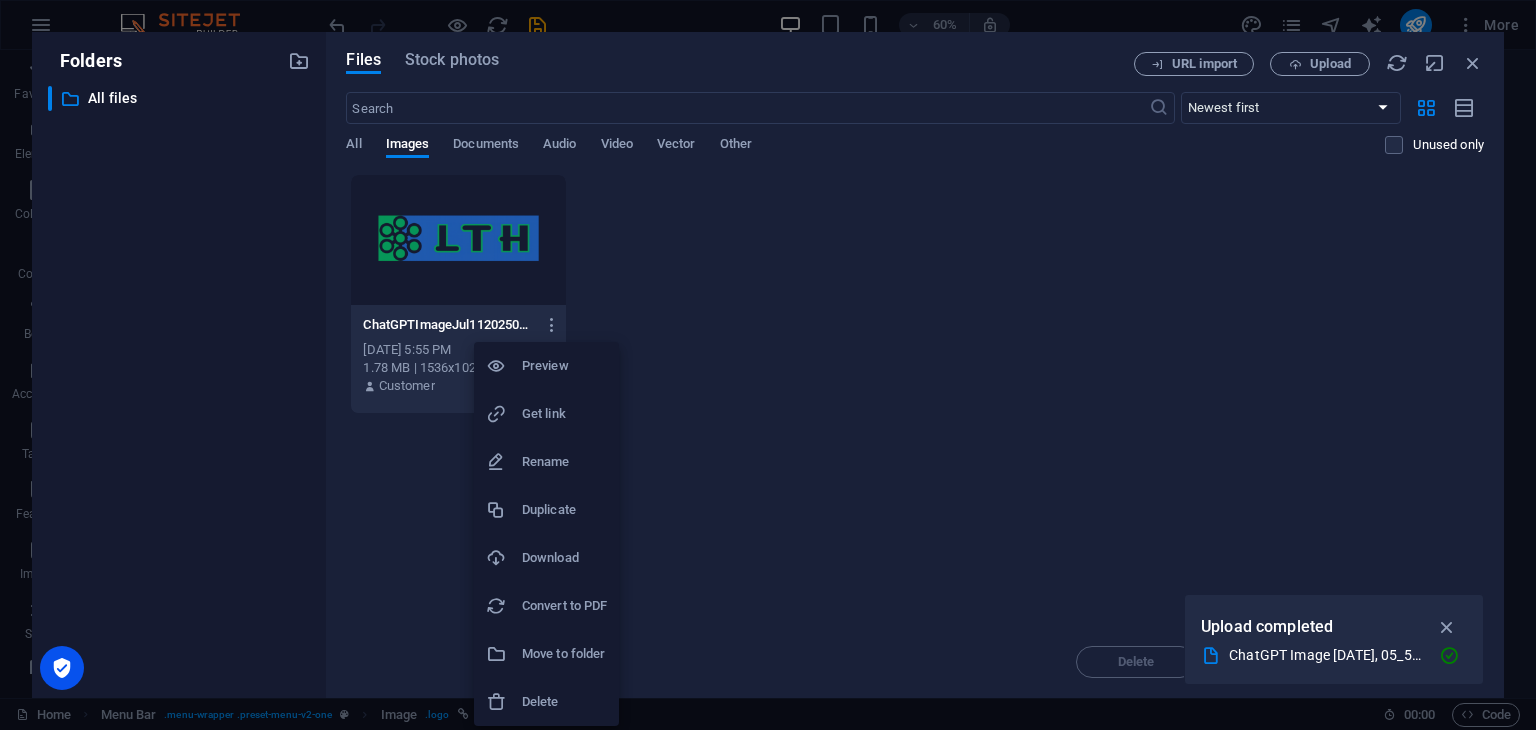 click at bounding box center (768, 365) 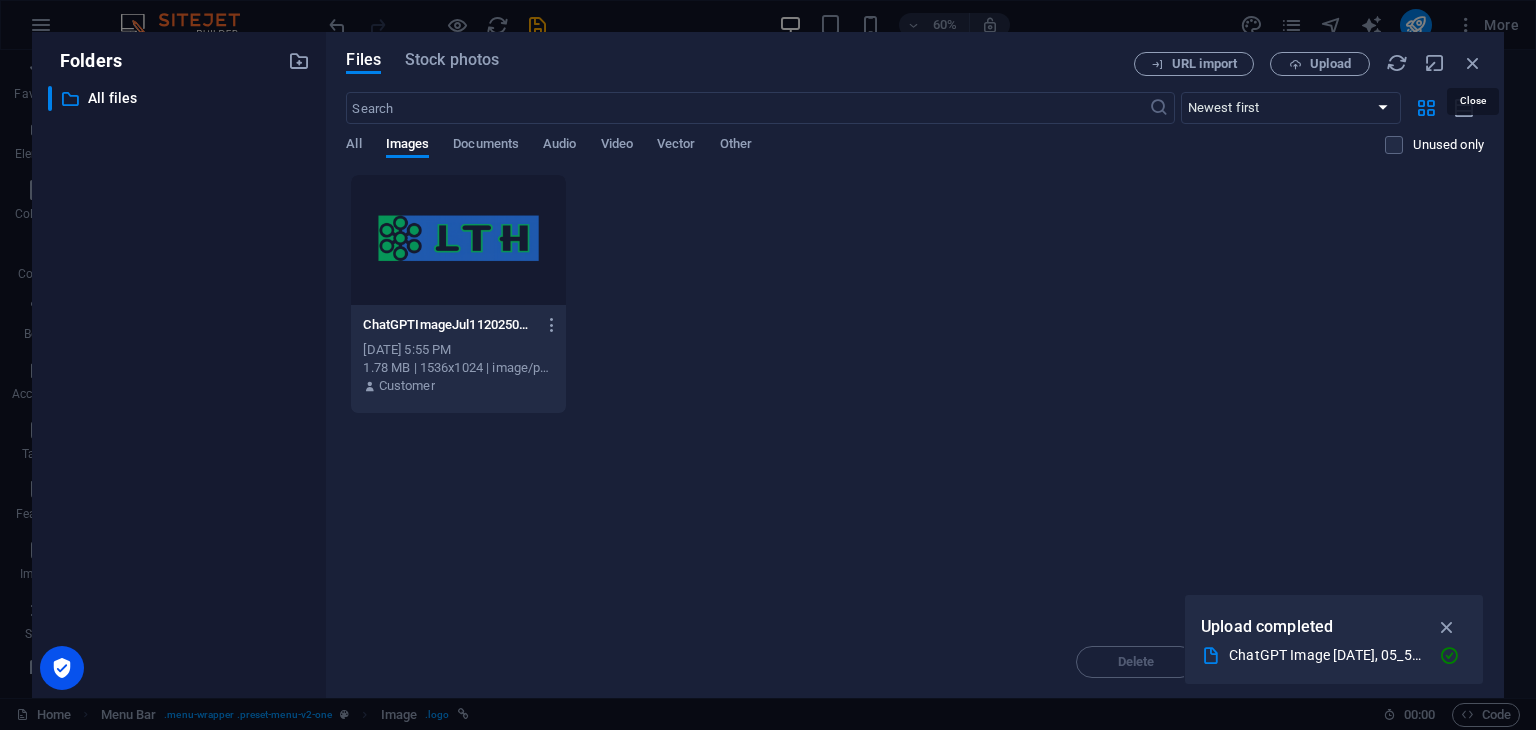 click at bounding box center (1473, 63) 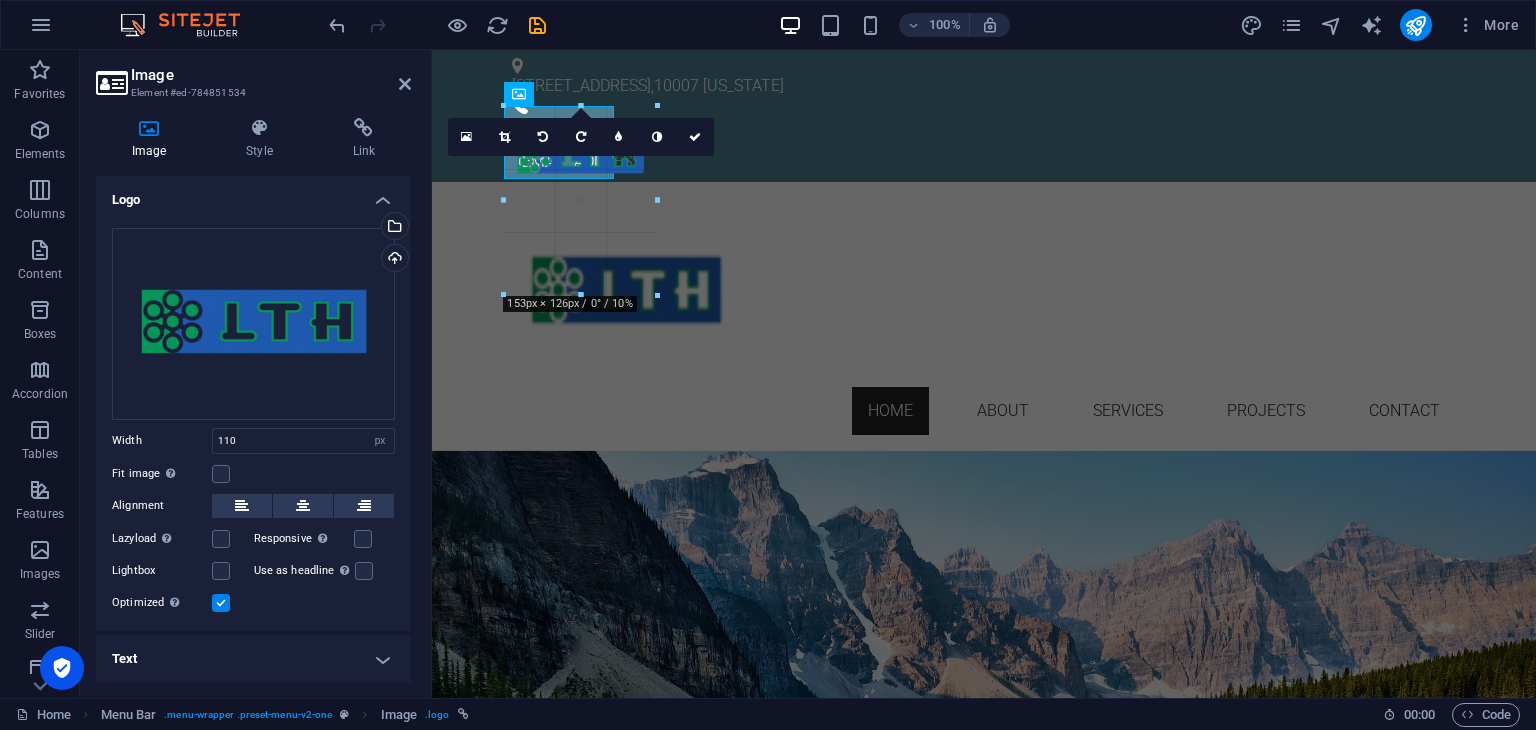 drag, startPoint x: 616, startPoint y: 181, endPoint x: 736, endPoint y: 234, distance: 131.18307 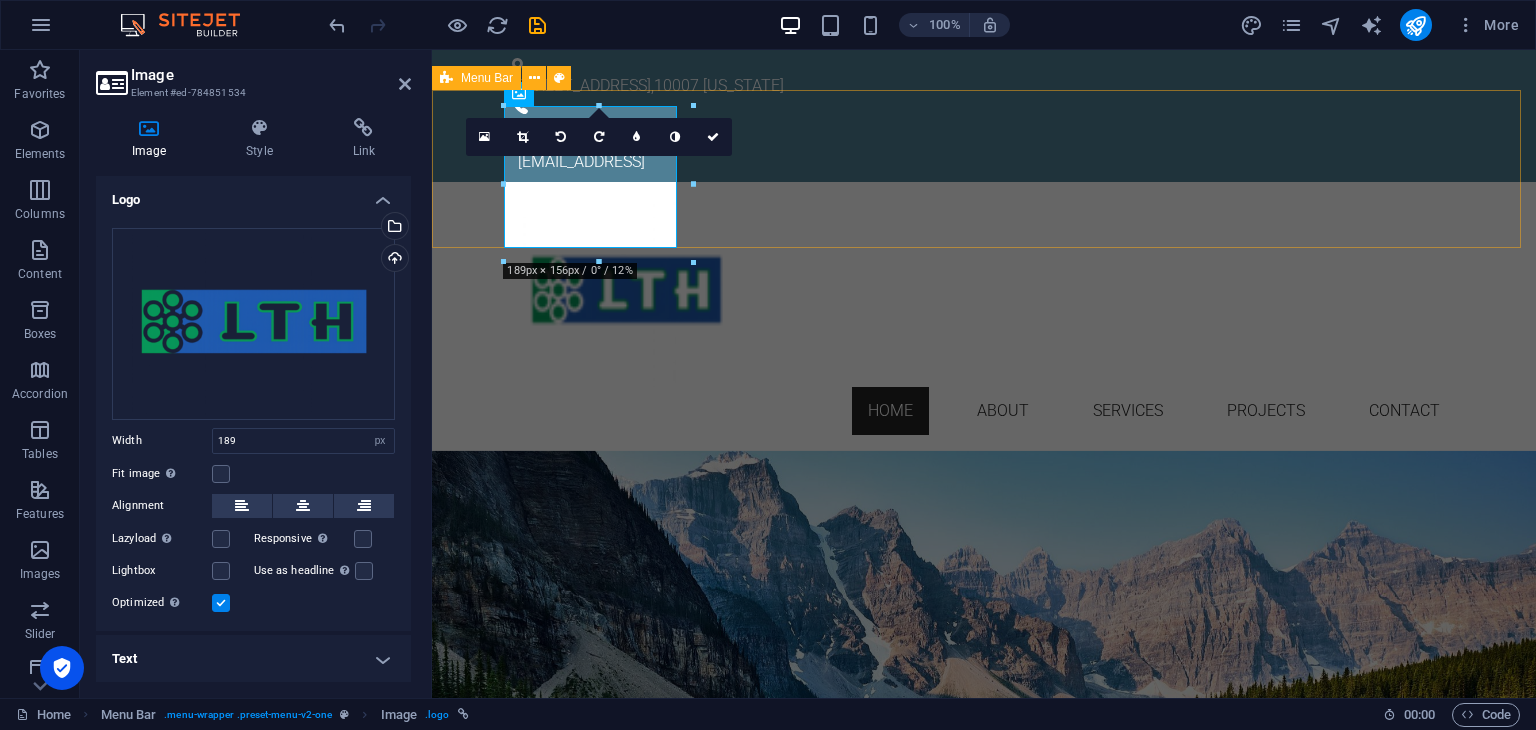 type on "189" 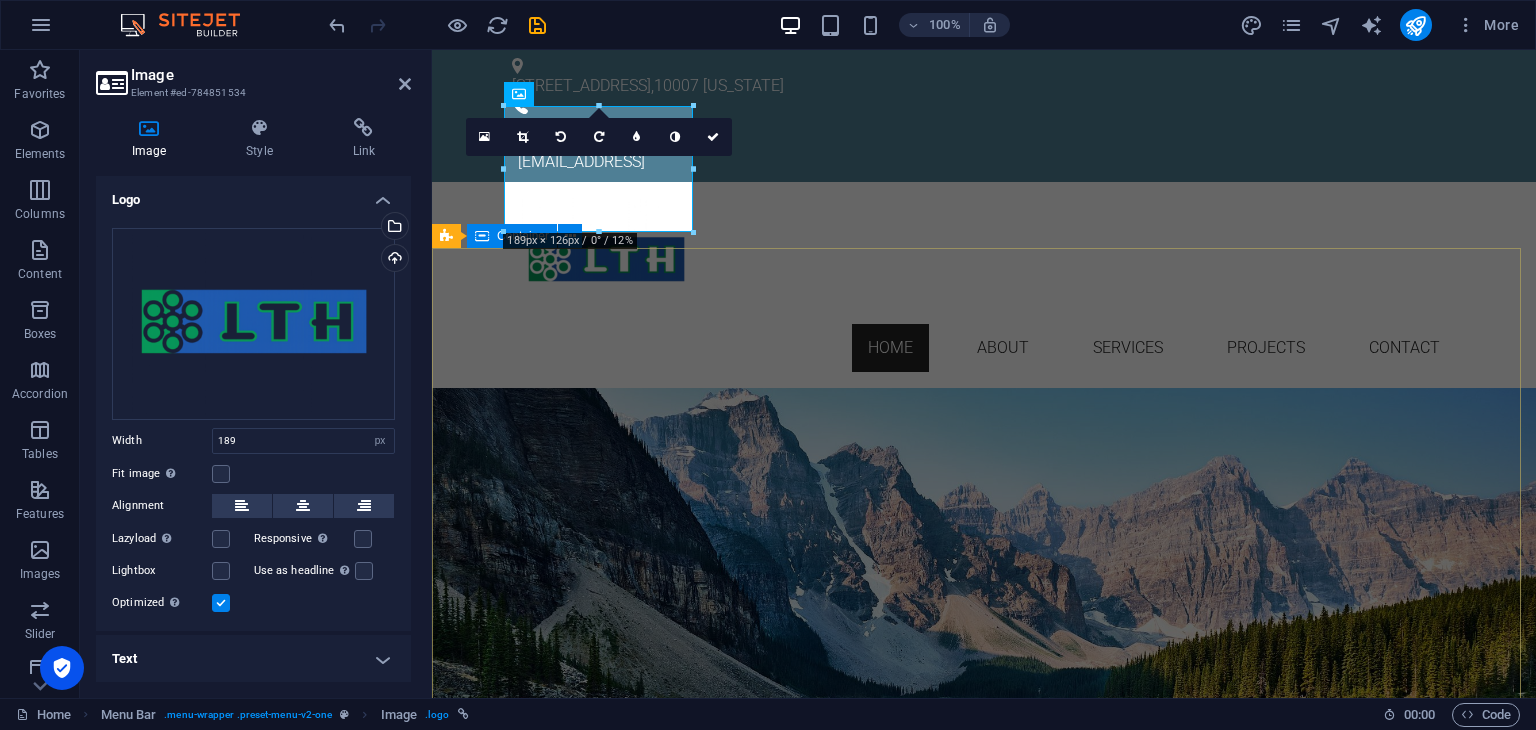 click on "Your Title goes here Lorem ipsum dolor sit amet, consetetur sadipscing elitr, sed diam nonumy eirmod tempor invidunt ut labore. Learn more" at bounding box center [984, 576] 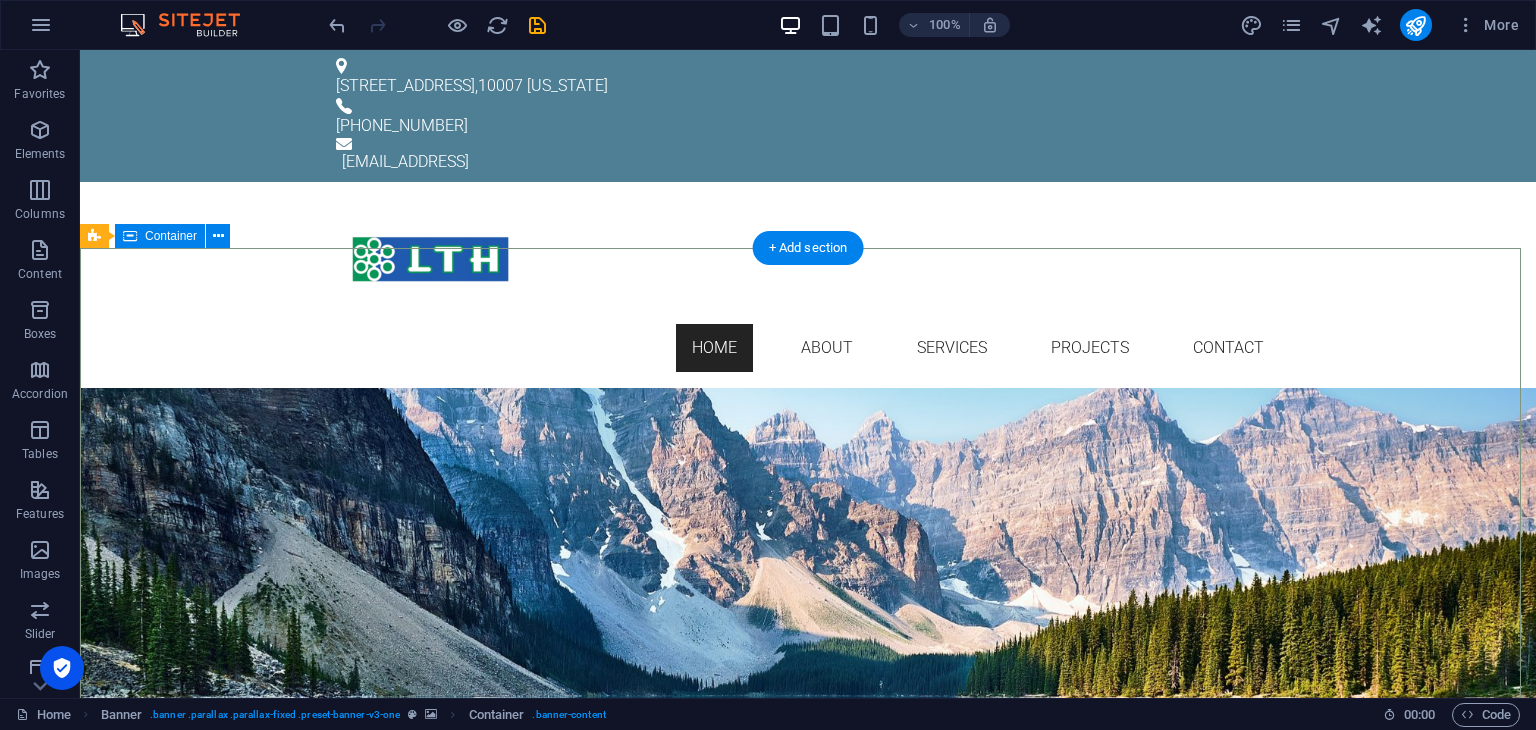 click on "Your Title goes here Lorem ipsum dolor sit amet, consetetur sadipscing elitr, sed diam nonumy eirmod tempor invidunt ut labore. Learn more" at bounding box center [808, 576] 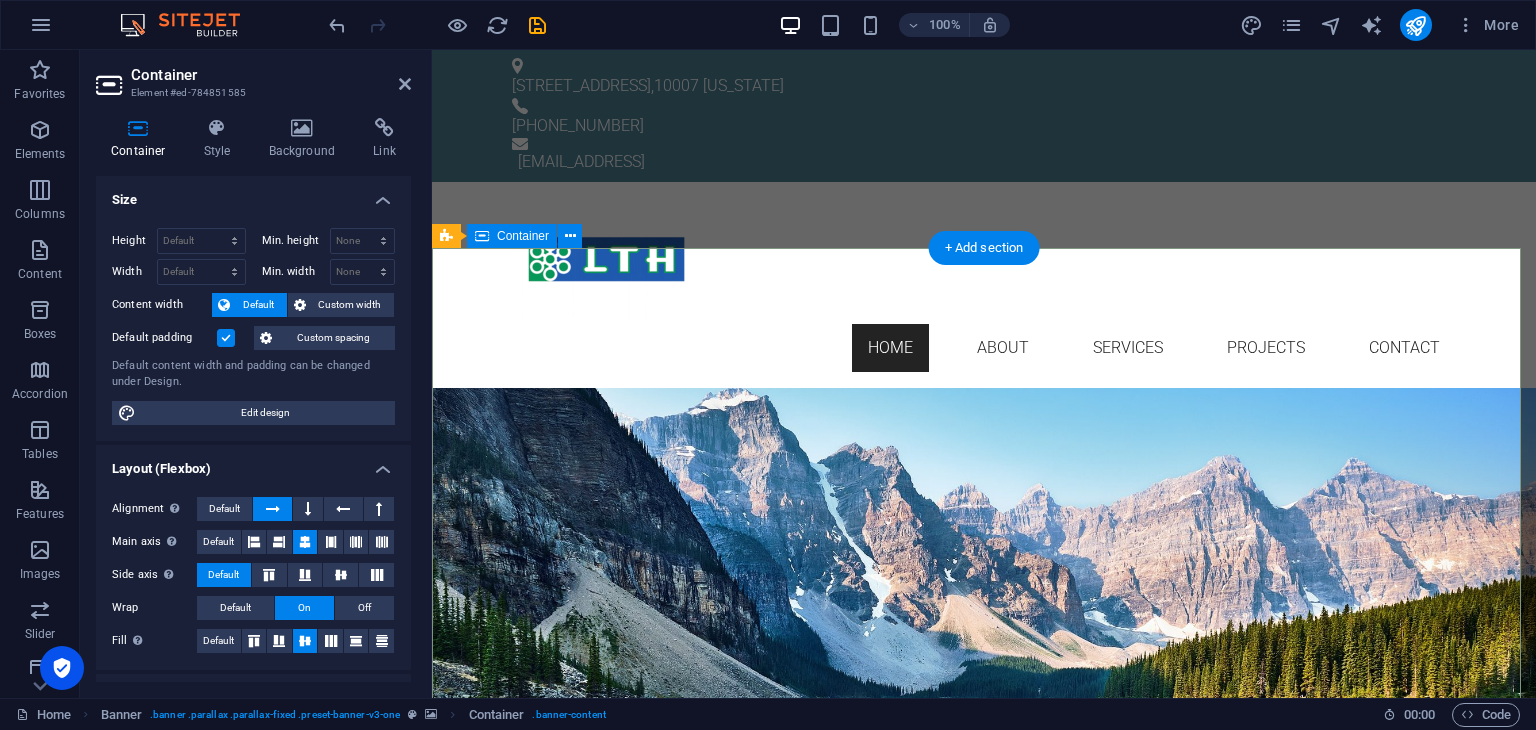 click on "Your Title goes here Lorem ipsum dolor sit amet, consetetur sadipscing elitr, sed diam nonumy eirmod tempor invidunt ut labore. Learn more" at bounding box center (984, 576) 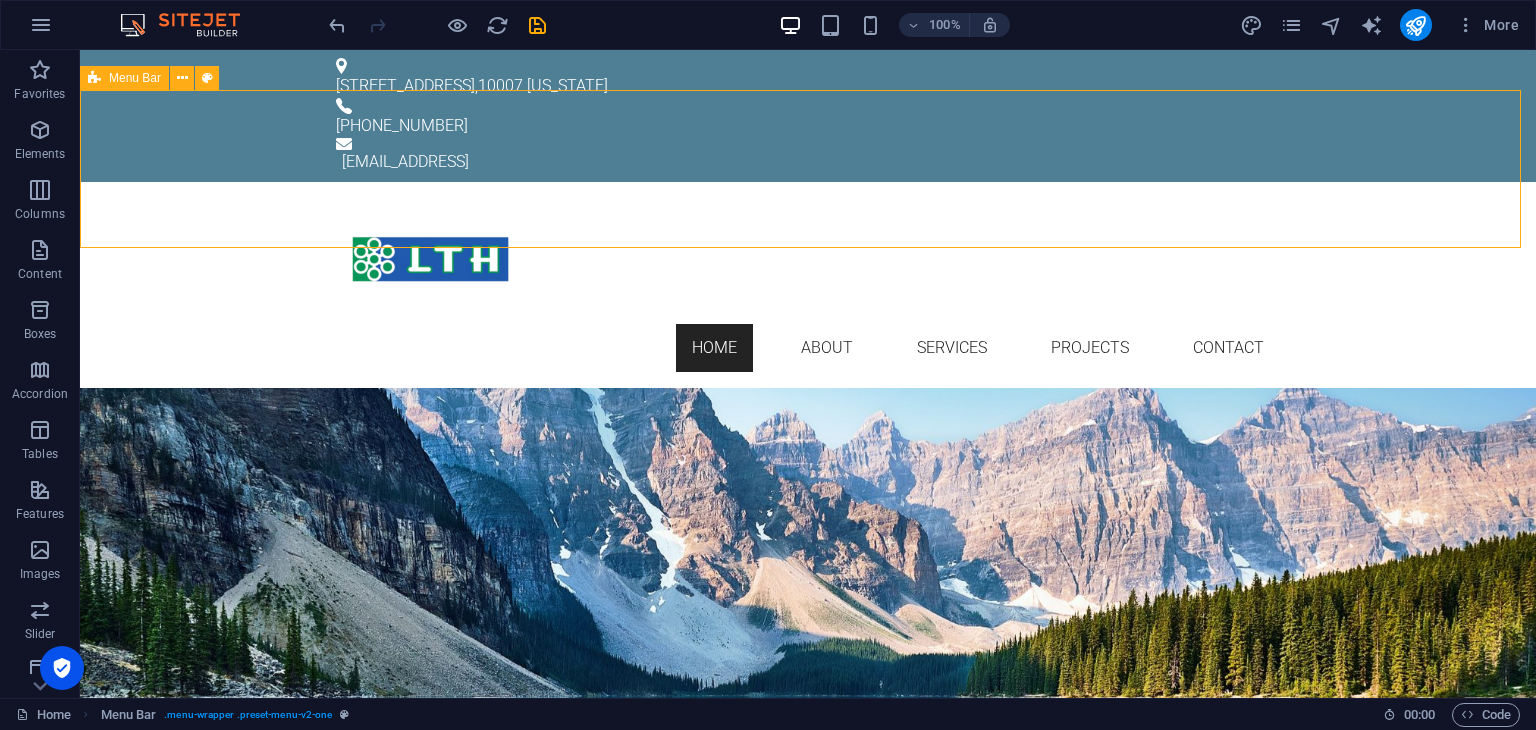drag, startPoint x: 516, startPoint y: 242, endPoint x: 862, endPoint y: 205, distance: 347.9727 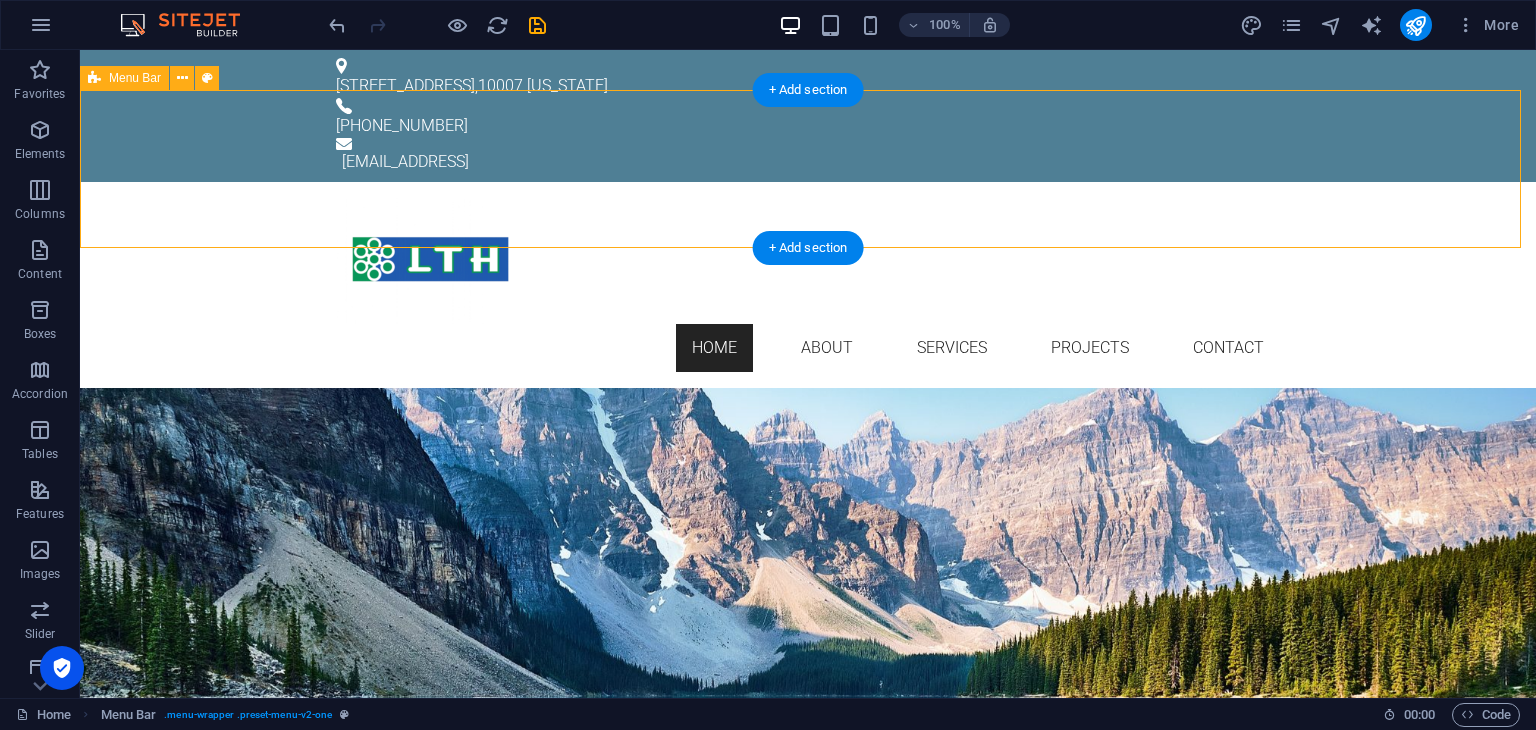 click on "Home About Services Projects Contact" at bounding box center [808, 285] 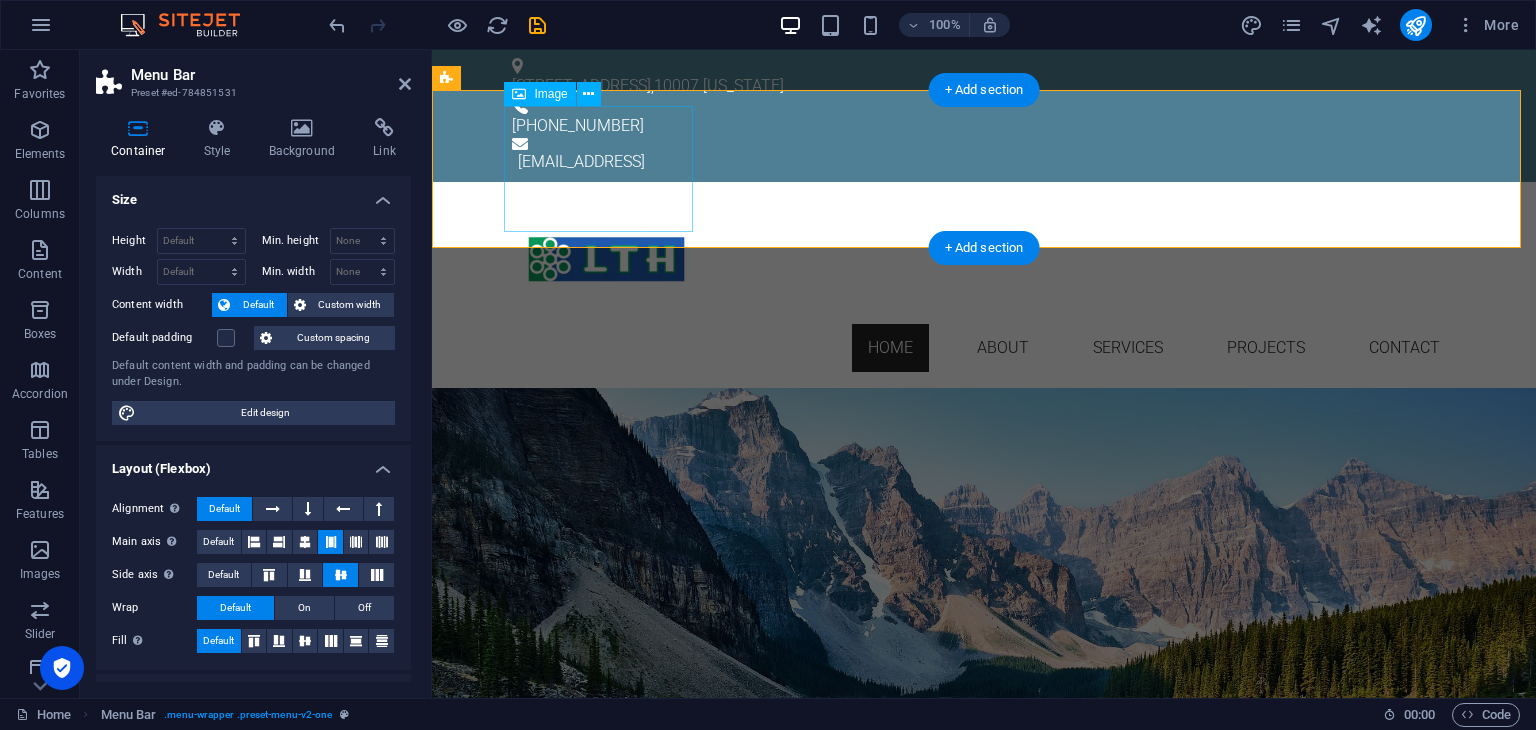 click at bounding box center [984, 261] 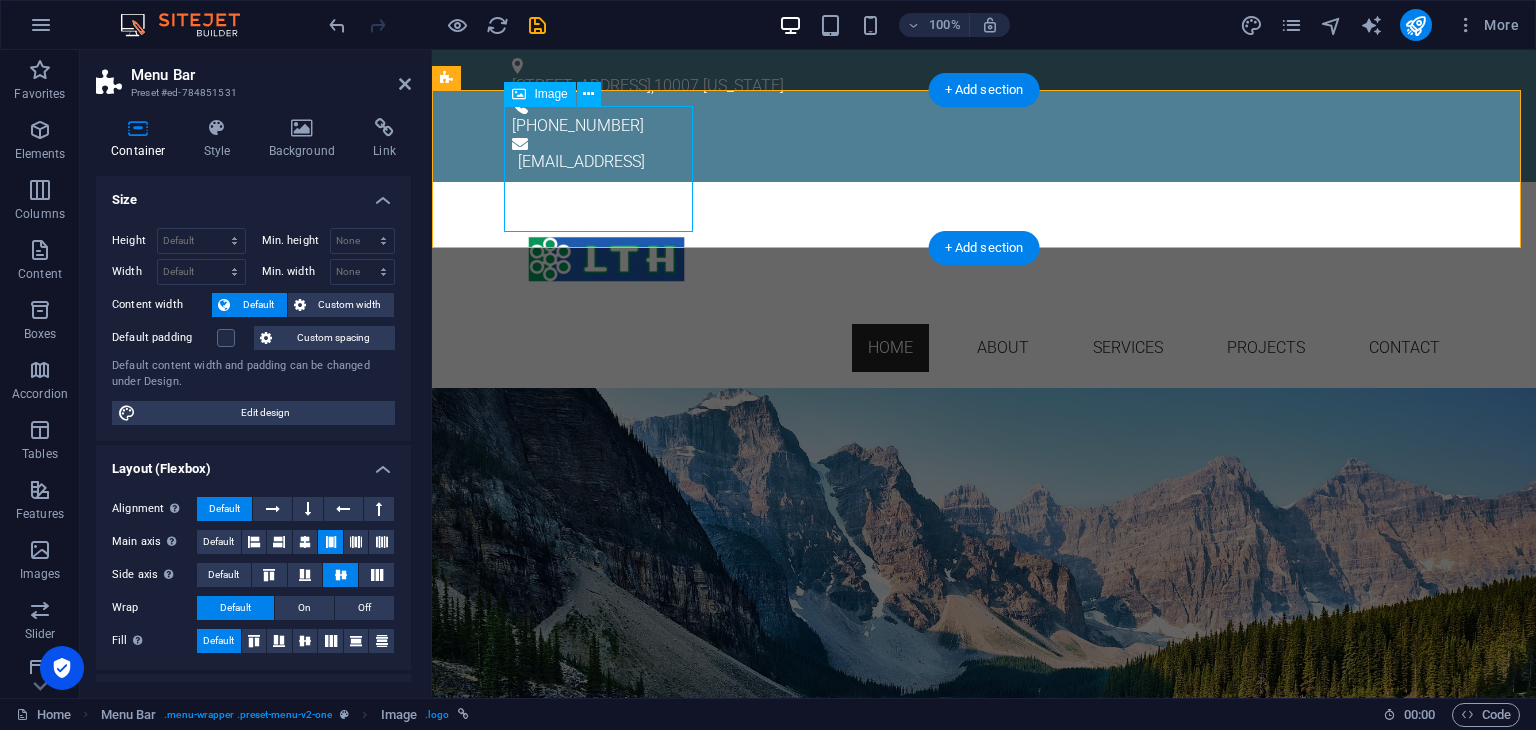 click at bounding box center [984, 261] 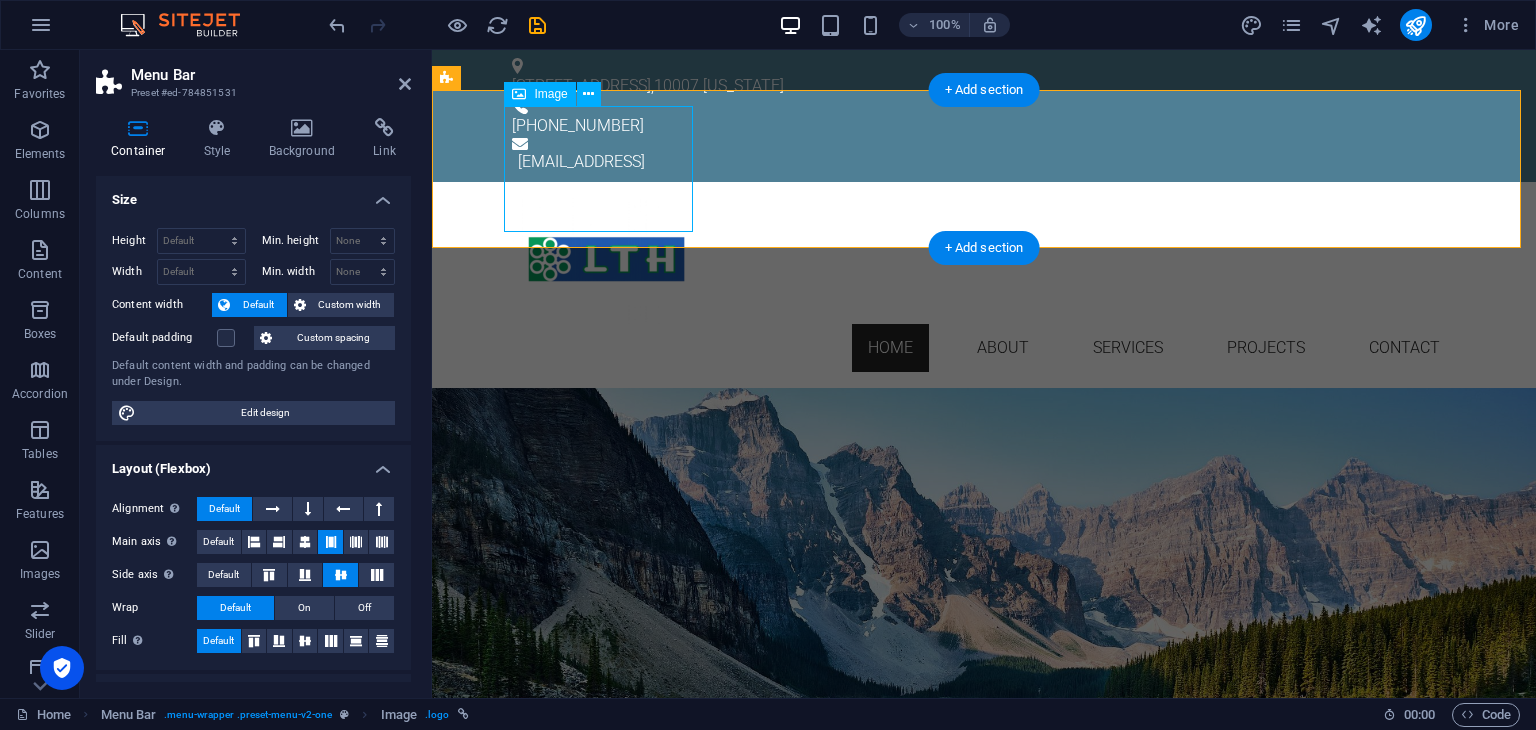 click at bounding box center [984, 261] 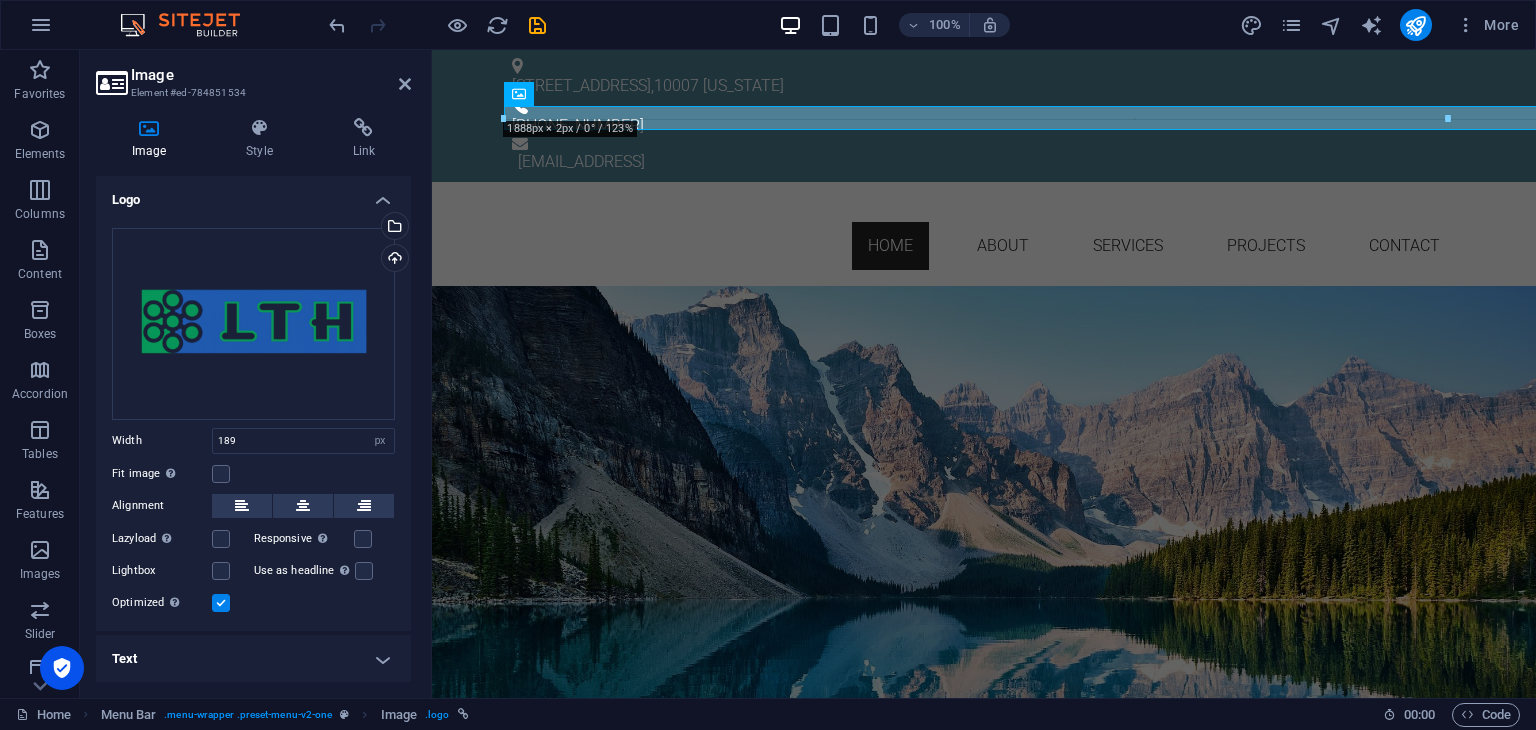drag, startPoint x: 692, startPoint y: 233, endPoint x: 654, endPoint y: 169, distance: 74.431175 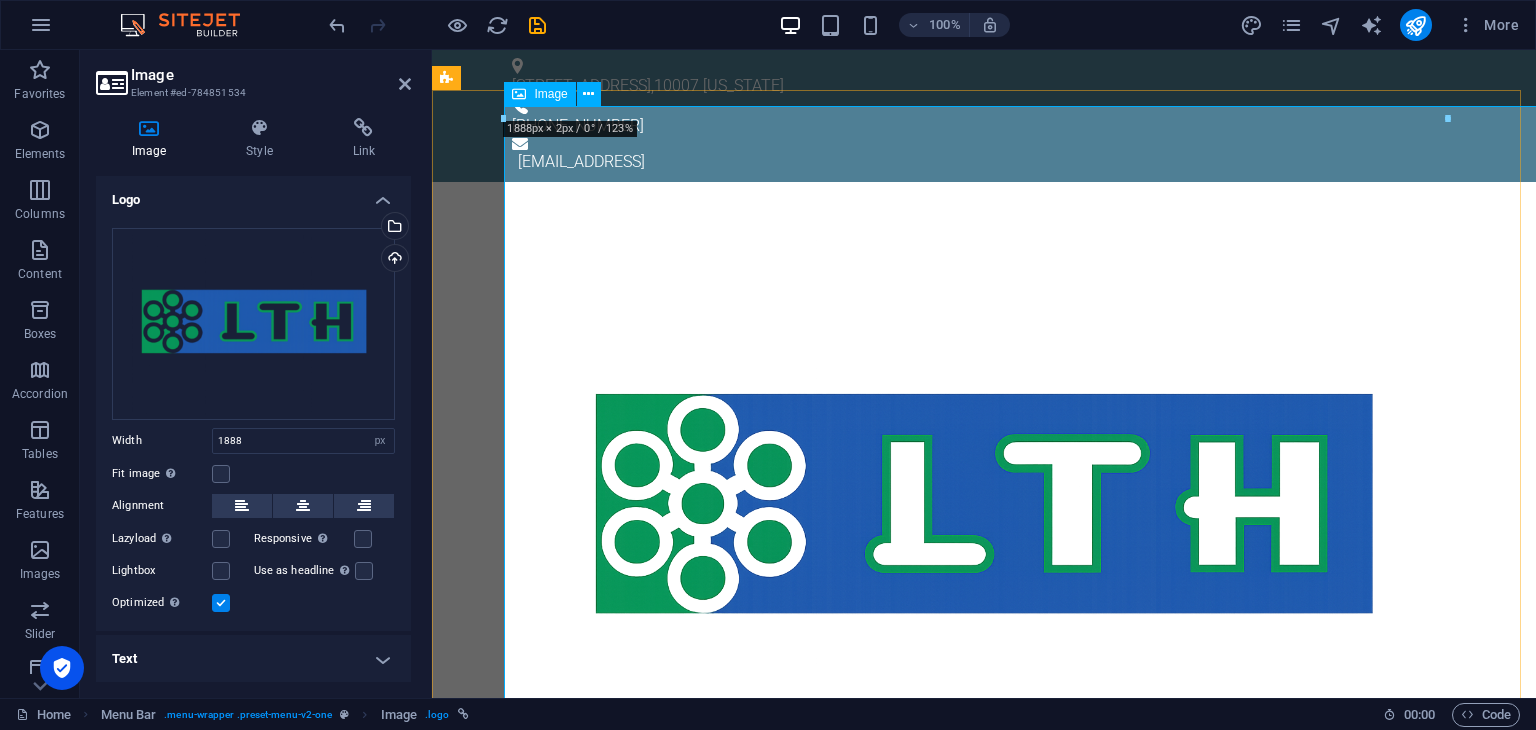 drag, startPoint x: 938, startPoint y: 168, endPoint x: 787, endPoint y: 398, distance: 275.13815 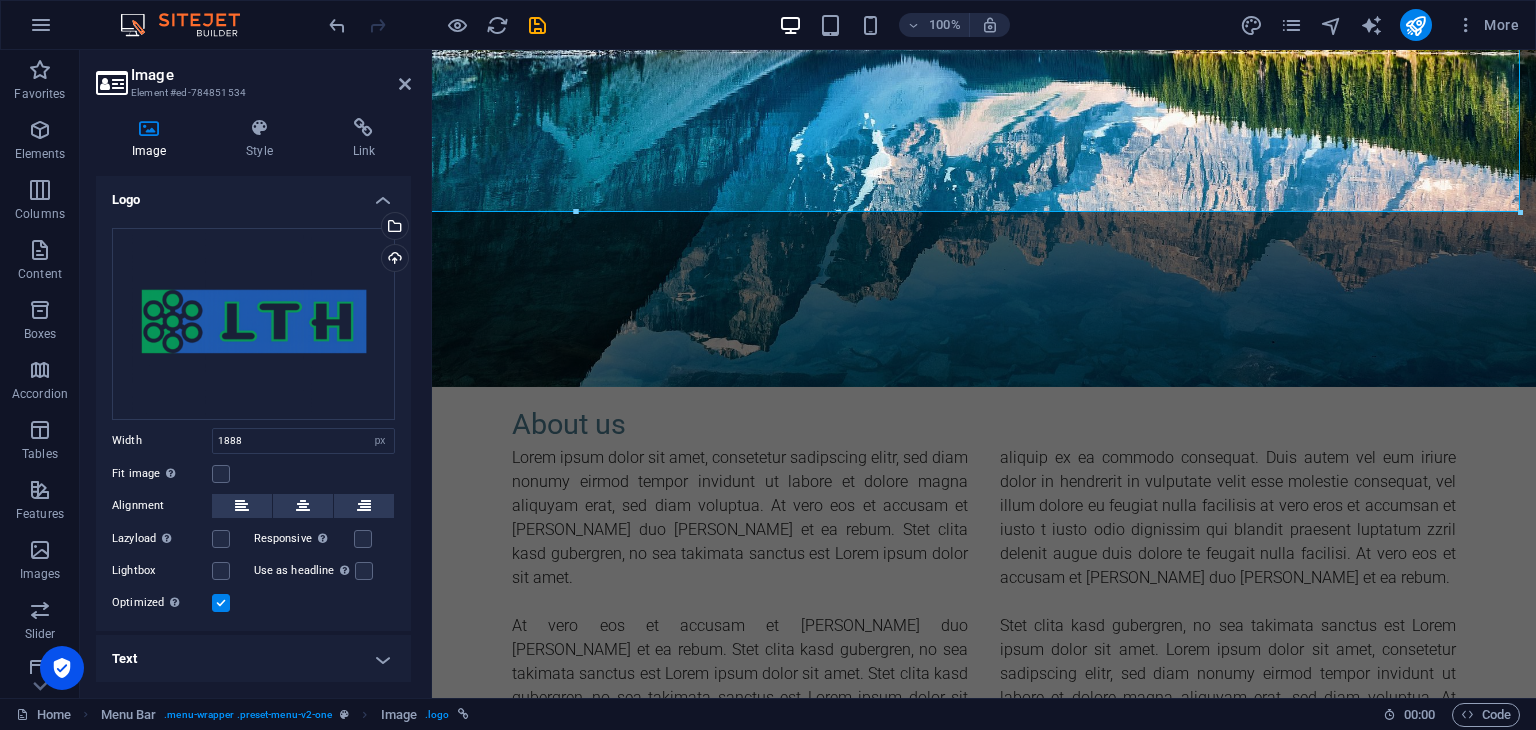 scroll, scrollTop: 1151, scrollLeft: 872, axis: both 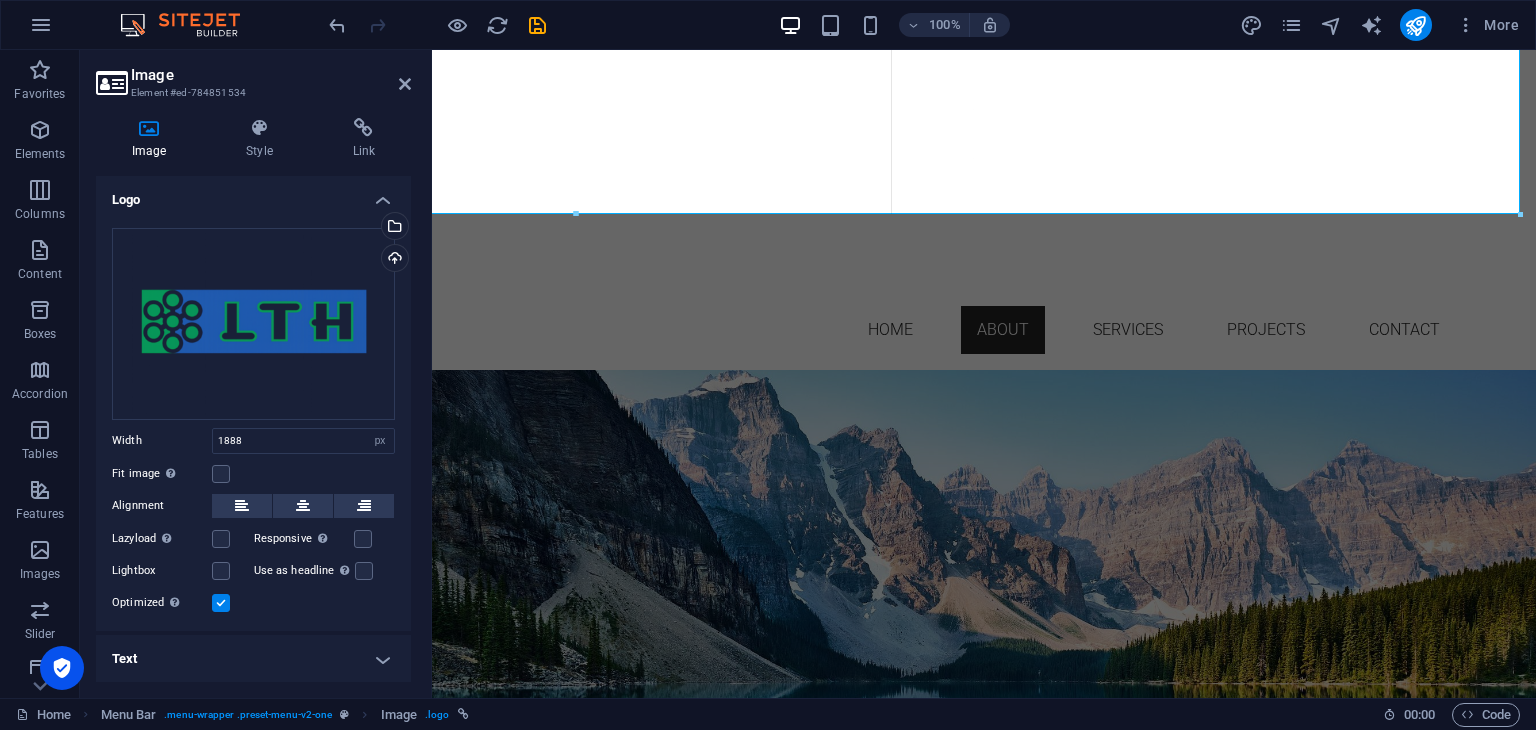 drag, startPoint x: 1517, startPoint y: 213, endPoint x: 626, endPoint y: 96, distance: 898.649 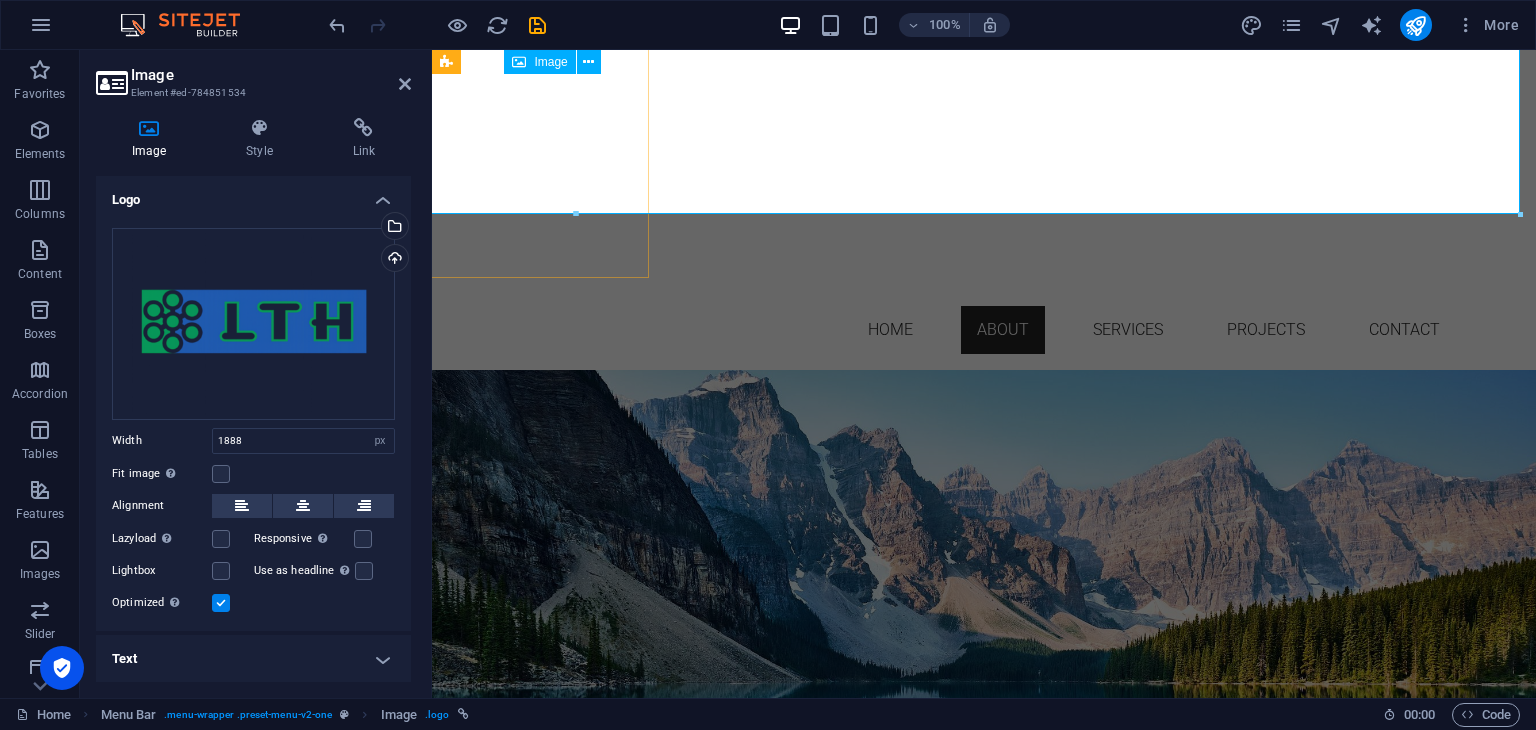 type on "189" 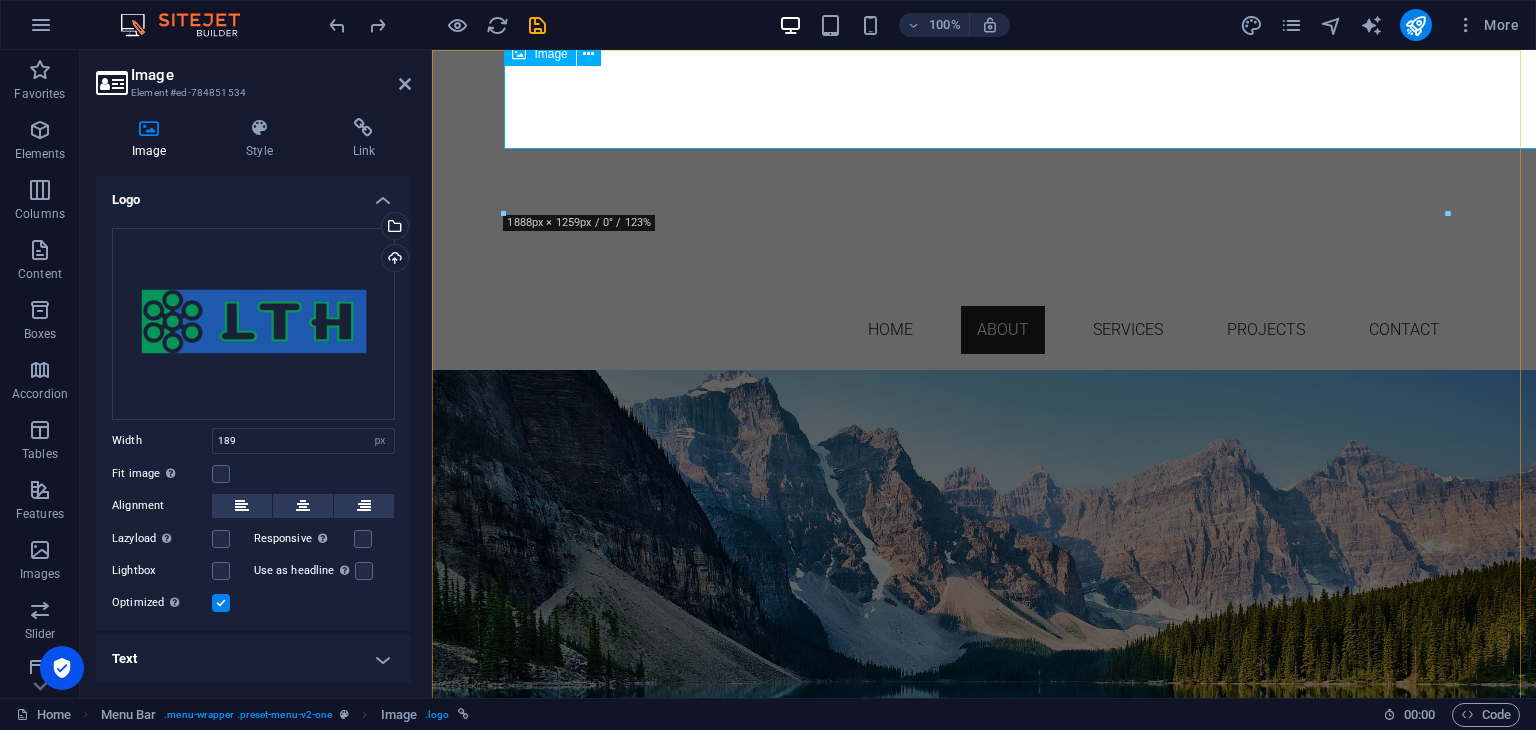 scroll, scrollTop: 1151, scrollLeft: 0, axis: vertical 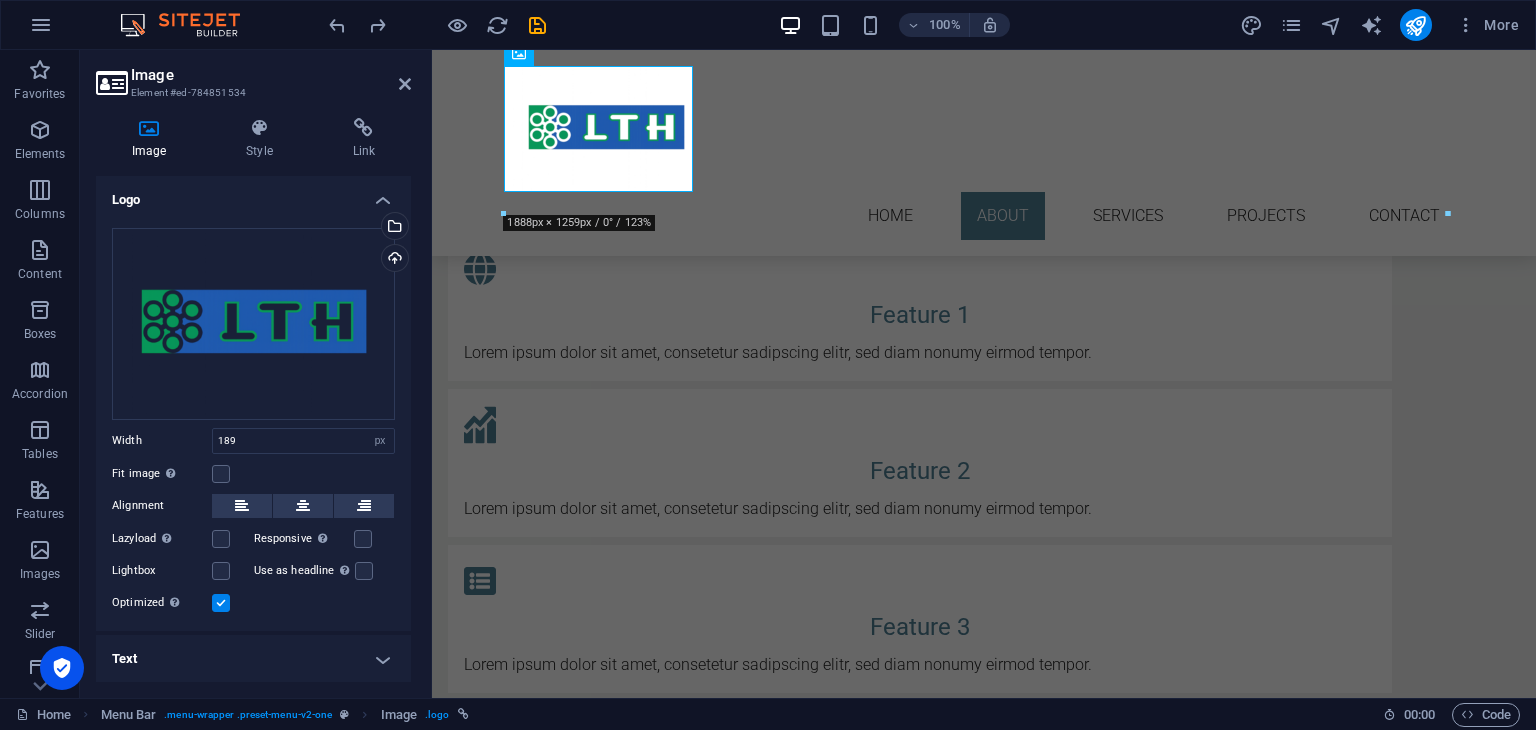 click at bounding box center (984, 1097) 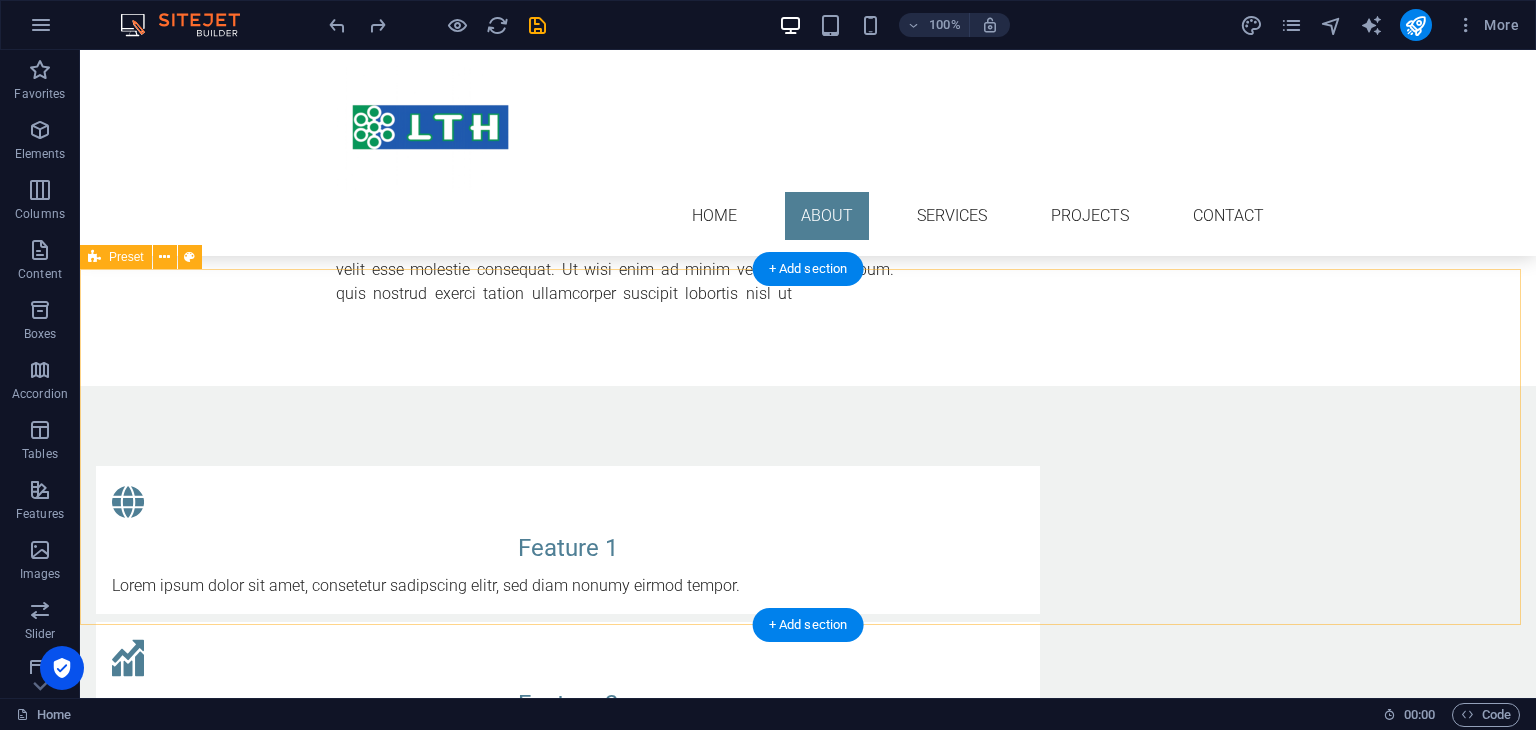 scroll, scrollTop: 920, scrollLeft: 0, axis: vertical 